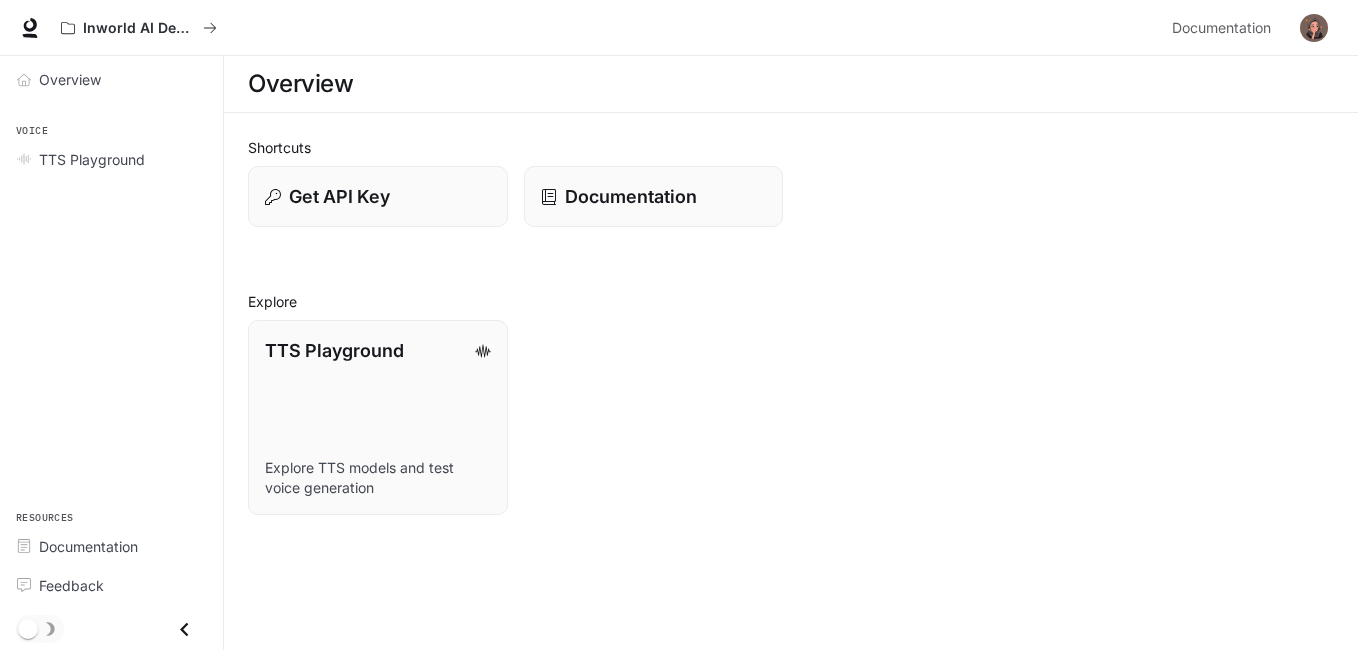 scroll, scrollTop: 0, scrollLeft: 0, axis: both 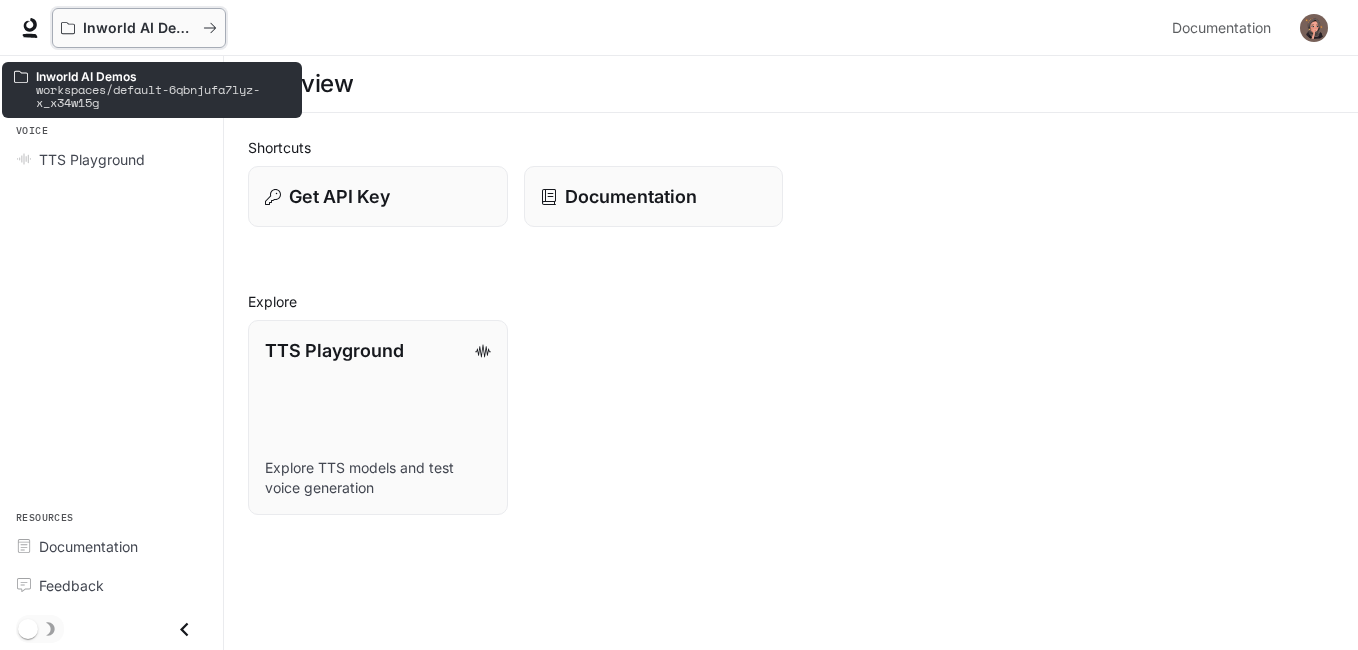 click on "Inworld AI Demos" at bounding box center [139, 28] 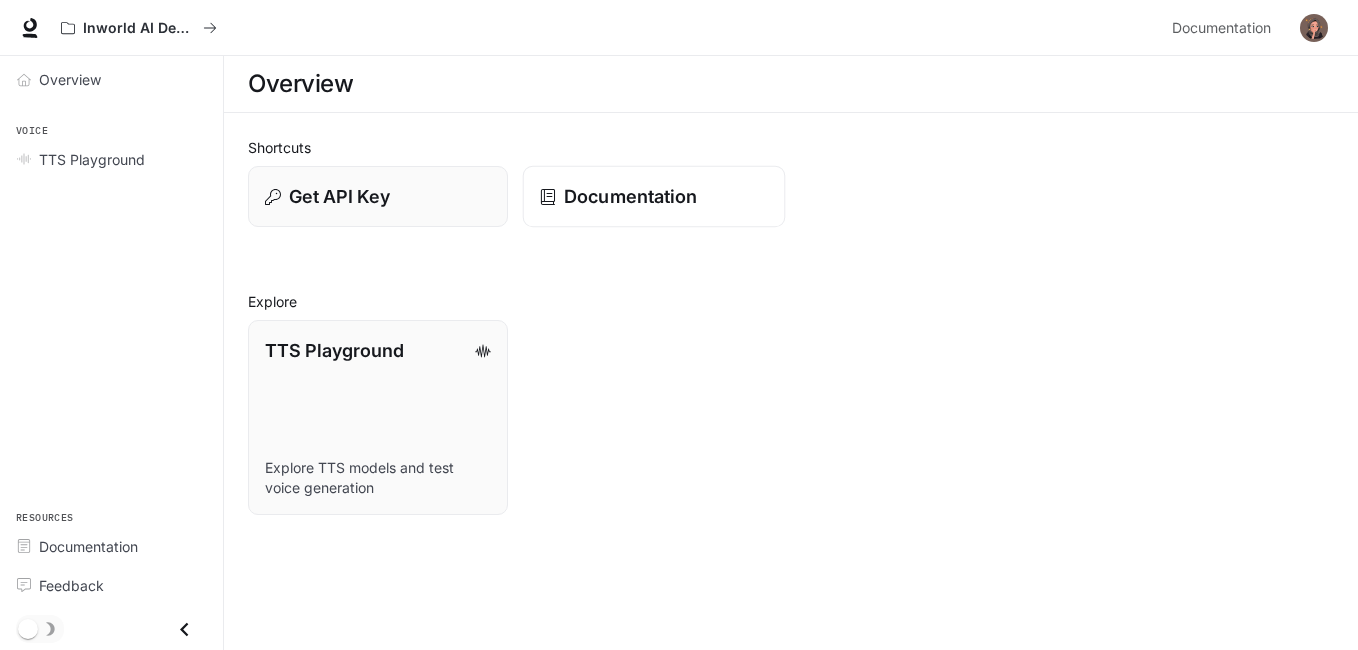 click on "Documentation" at bounding box center (630, 196) 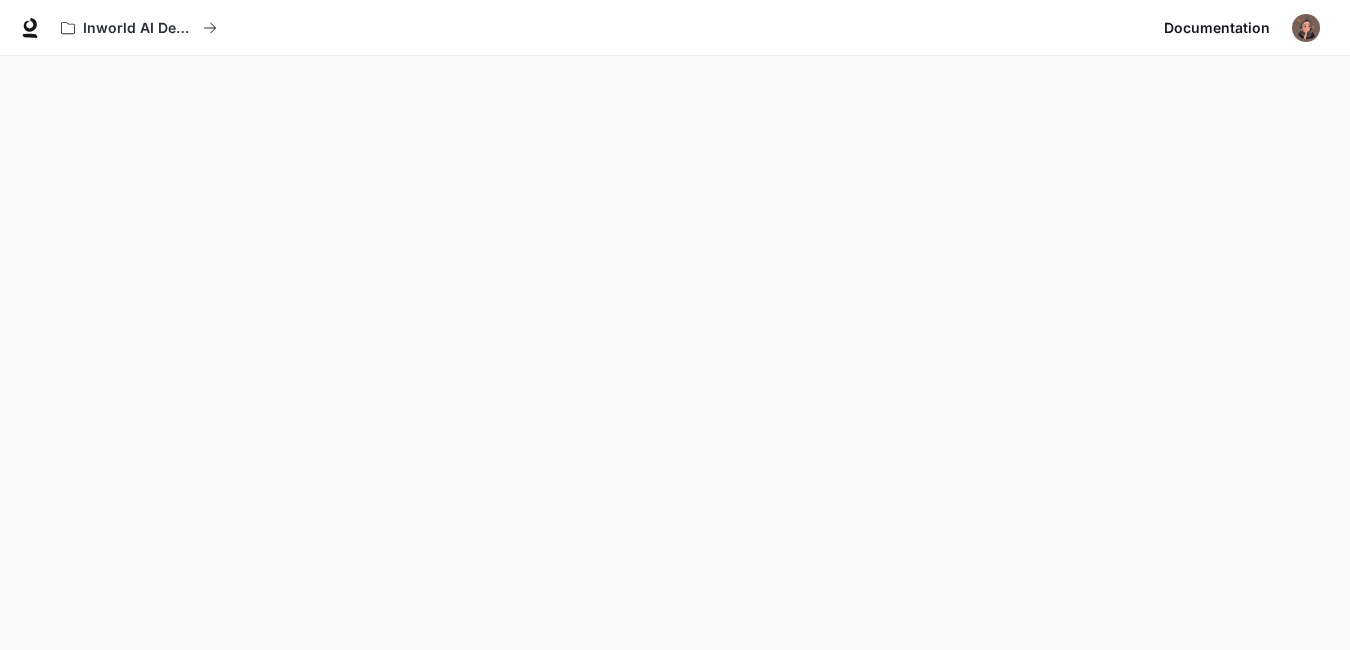 scroll, scrollTop: 62, scrollLeft: 0, axis: vertical 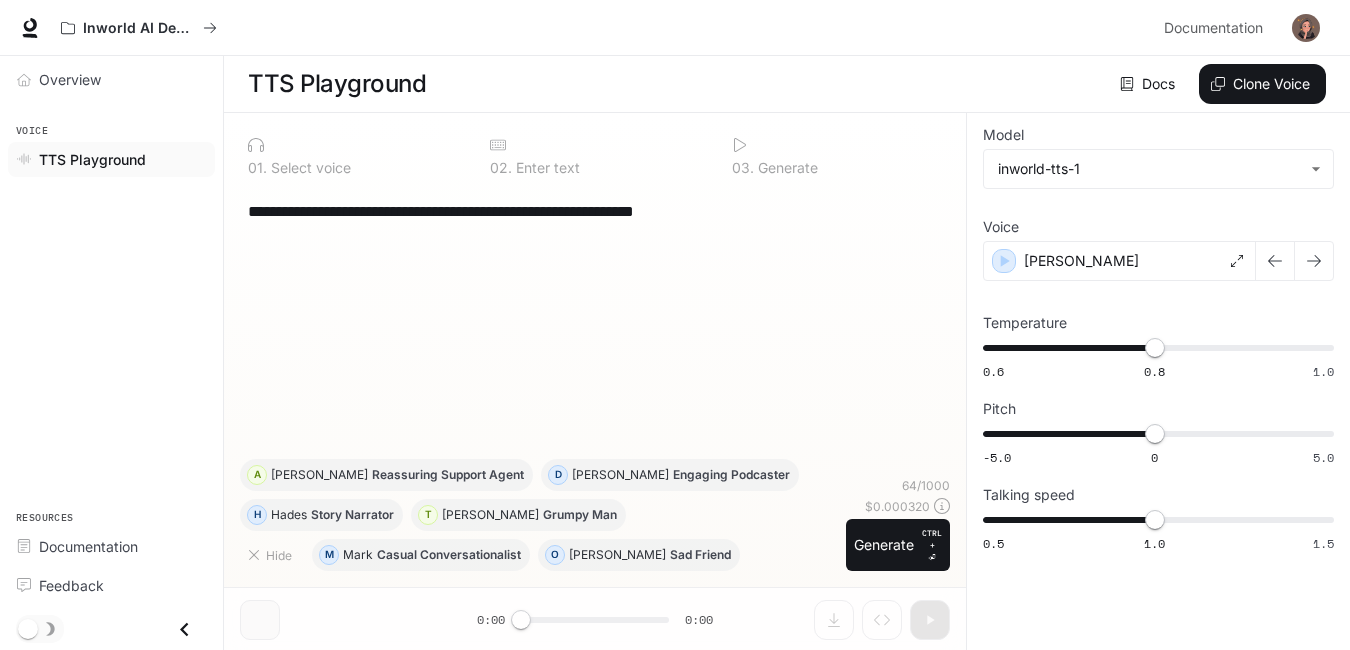click on "**********" at bounding box center [595, 211] 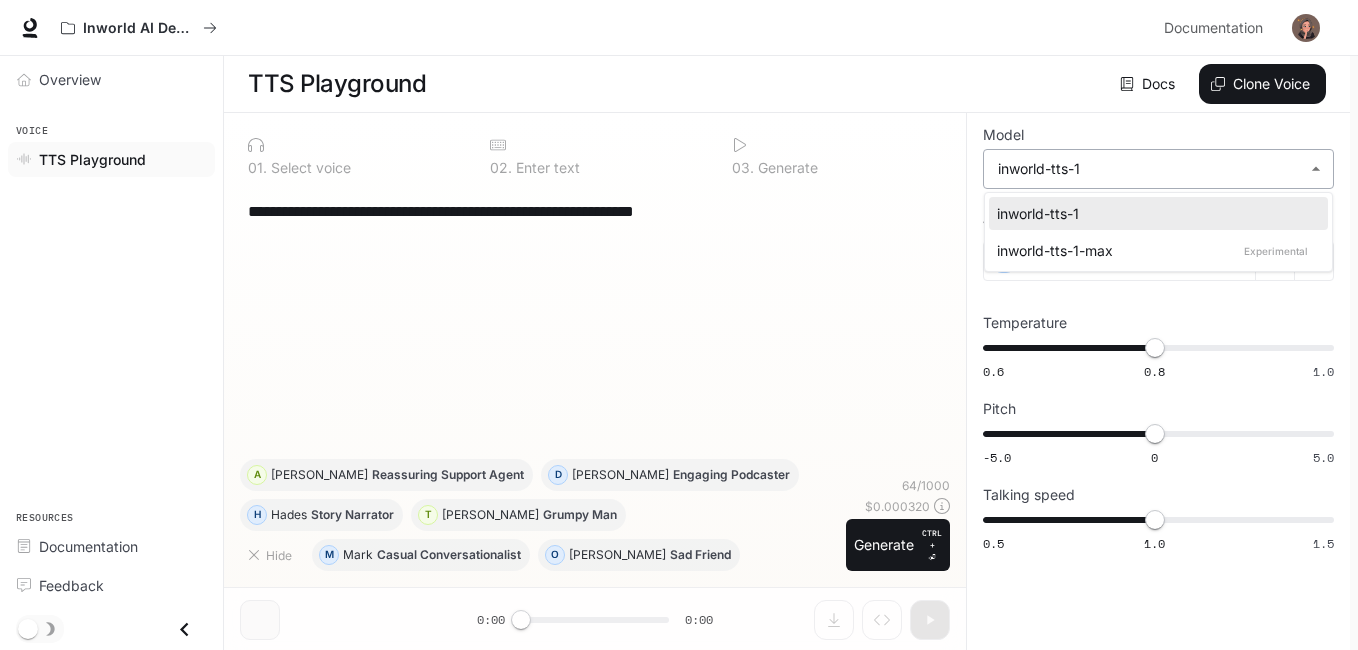 click on "**********" at bounding box center [679, 325] 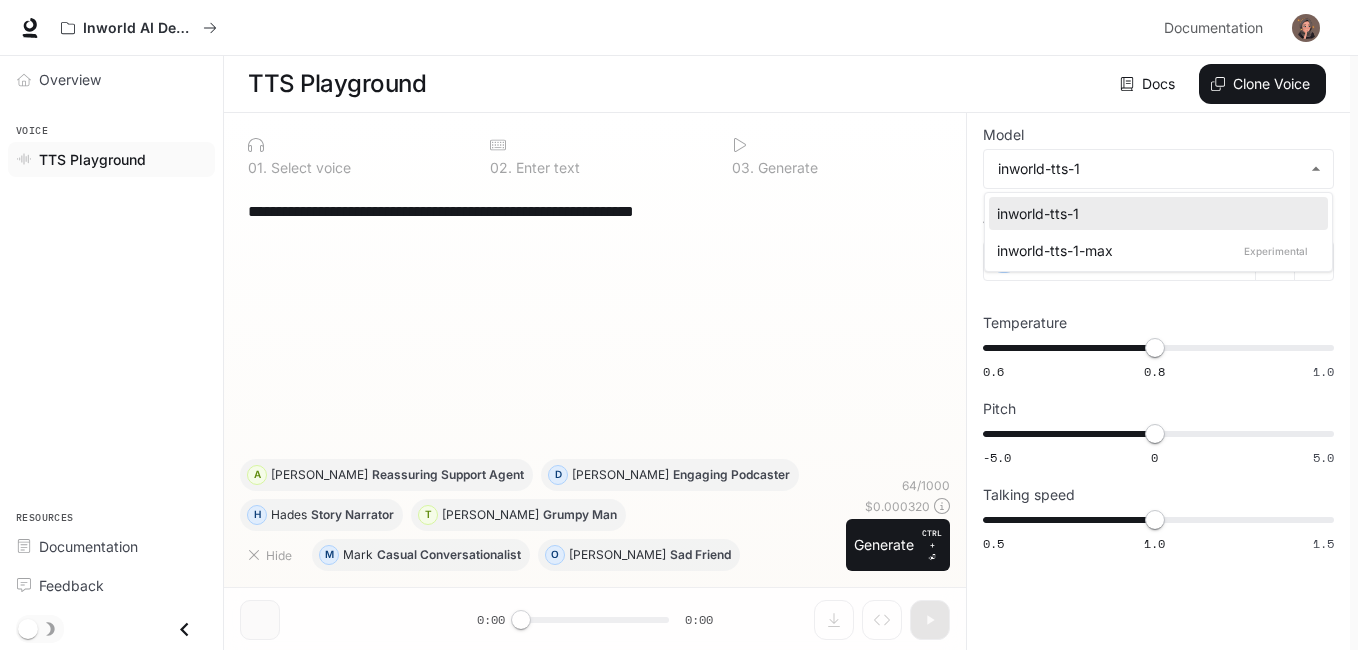 click at bounding box center [679, 325] 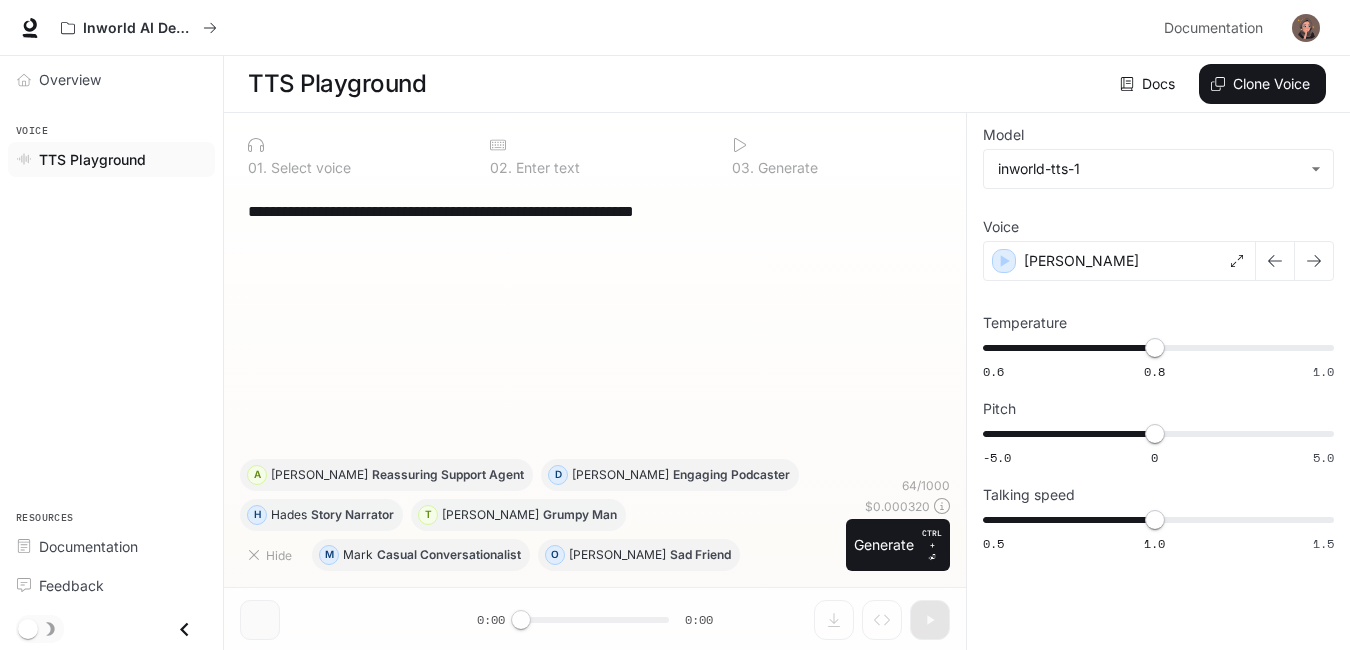 click on "**********" at bounding box center [1158, 342] 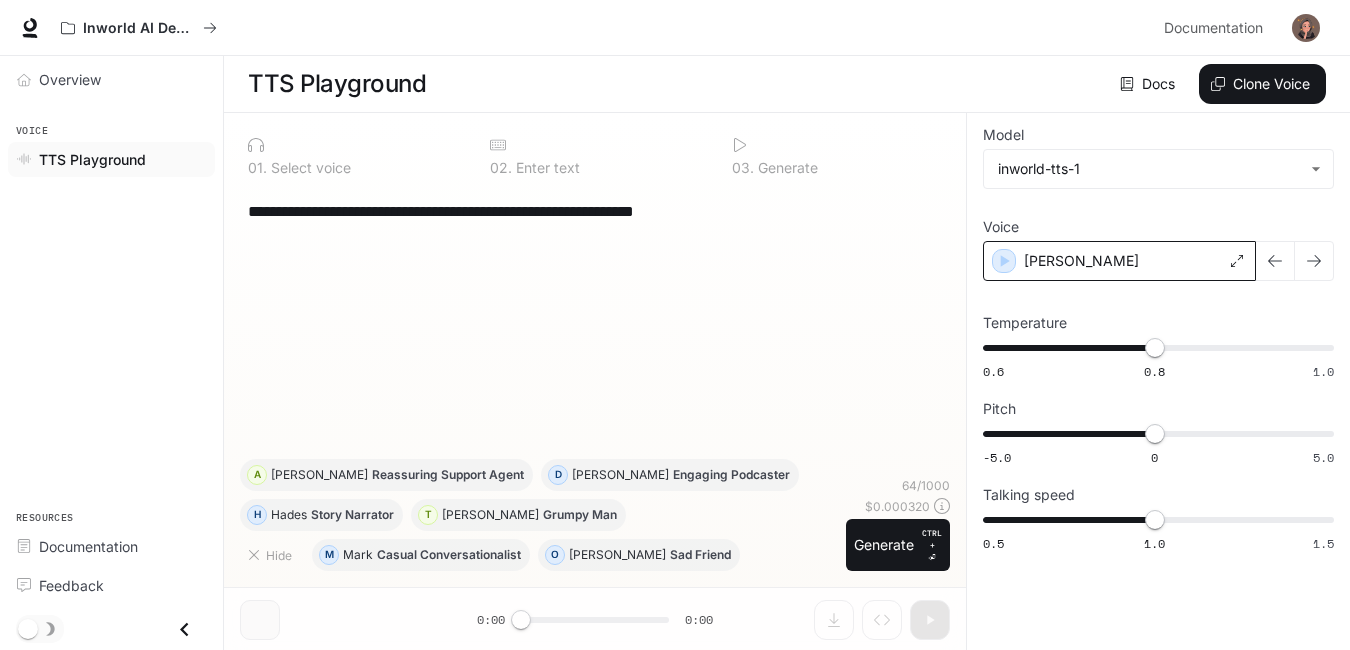 click on "Alex" at bounding box center (1119, 261) 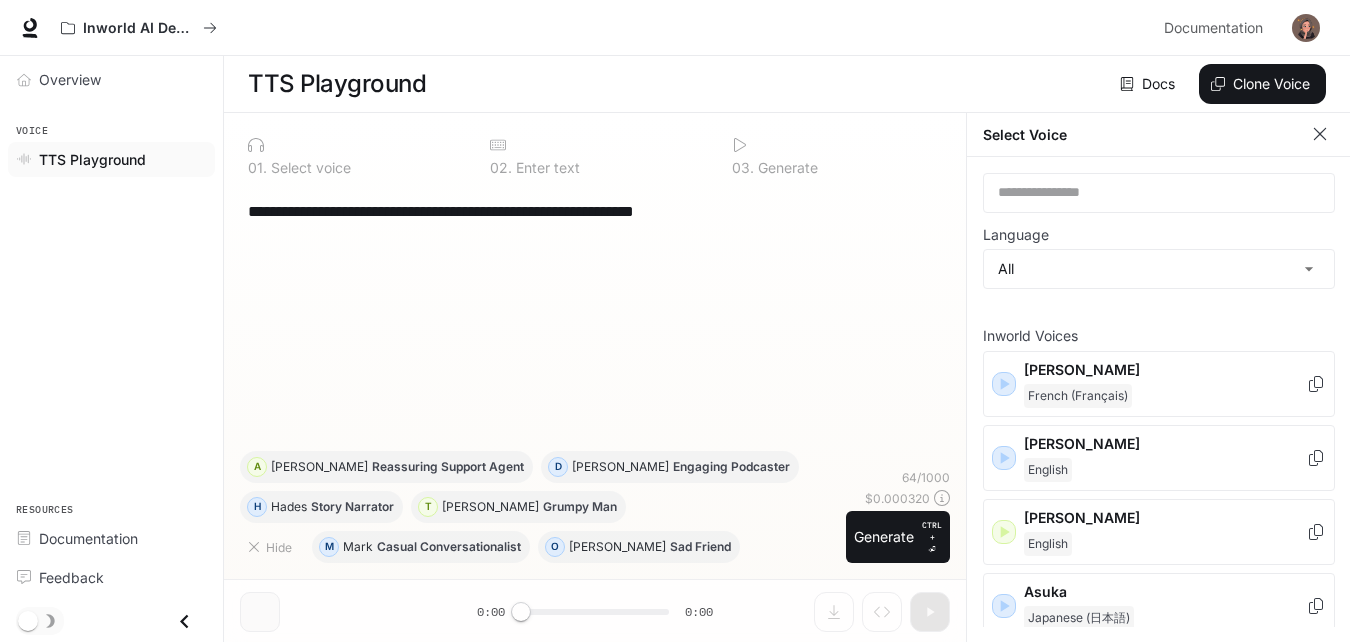 click on "Inworld Voices Alain French (Français) Alex English Ashley English Asuka Japanese (日本語) Craig English Deborah English Dennis English Diego Spanish (Español) Dominus English Edward English Elizabeth English Erik Dutch (Nederlands) Étienne French (Français) Gianni Italian (Italiano) Hades English Heitor Portuguese (Português) Hélène French (Français) Hyunwoo Korean (한국어) Jing Chinese (中文) Johanna German (Deutsch) Josef German (Deutsch) Julia English Katrien Dutch (Nederlands) Lennart Dutch (Nederlands) Lore Dutch (Nederlands) Lupita Spanish (Español) Maitê Portuguese (Português) Mark English Mathieu French (Français) Miguel Spanish (Español) Minji Korean (한국어) Olivia English Orietta Italian (Italiano) Pixie English Priya English Rafael Spanish (Español) Ronald English Sarah English Satoshi Japanese (日本語) Seojun Korean (한국어) Shaun English Szymon Polish (Polski) Theodore English Timothy English Wendy English Wojciech Polish (Polski) Xiaoyin Chinese (中文) Xinyi" at bounding box center [1159, 2176] 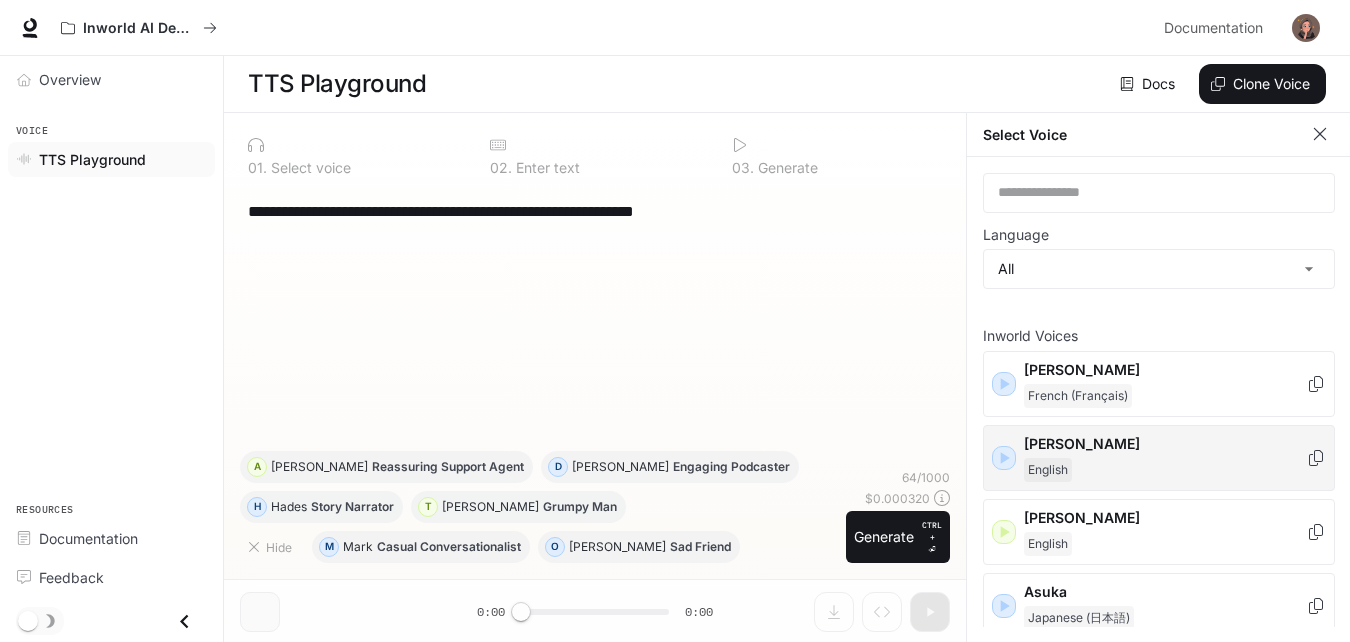 click on "Alex" at bounding box center (1165, 444) 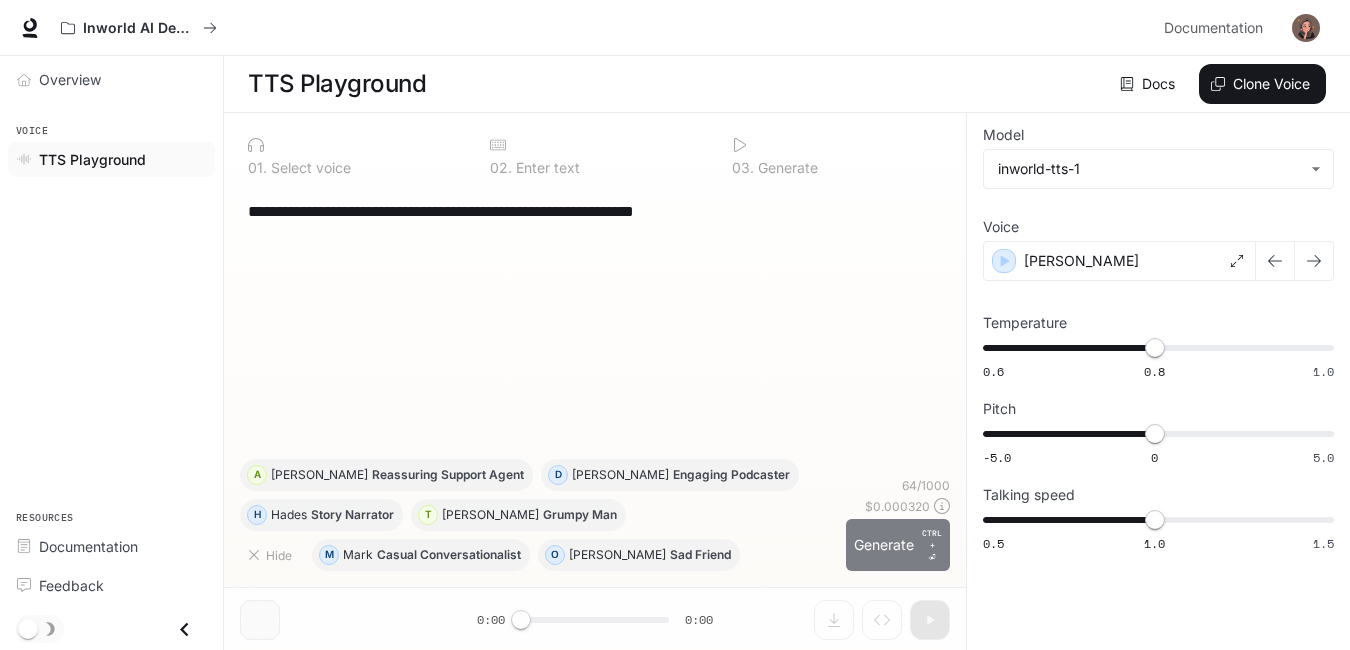 click on "Generate CTRL +  ⏎" at bounding box center [898, 545] 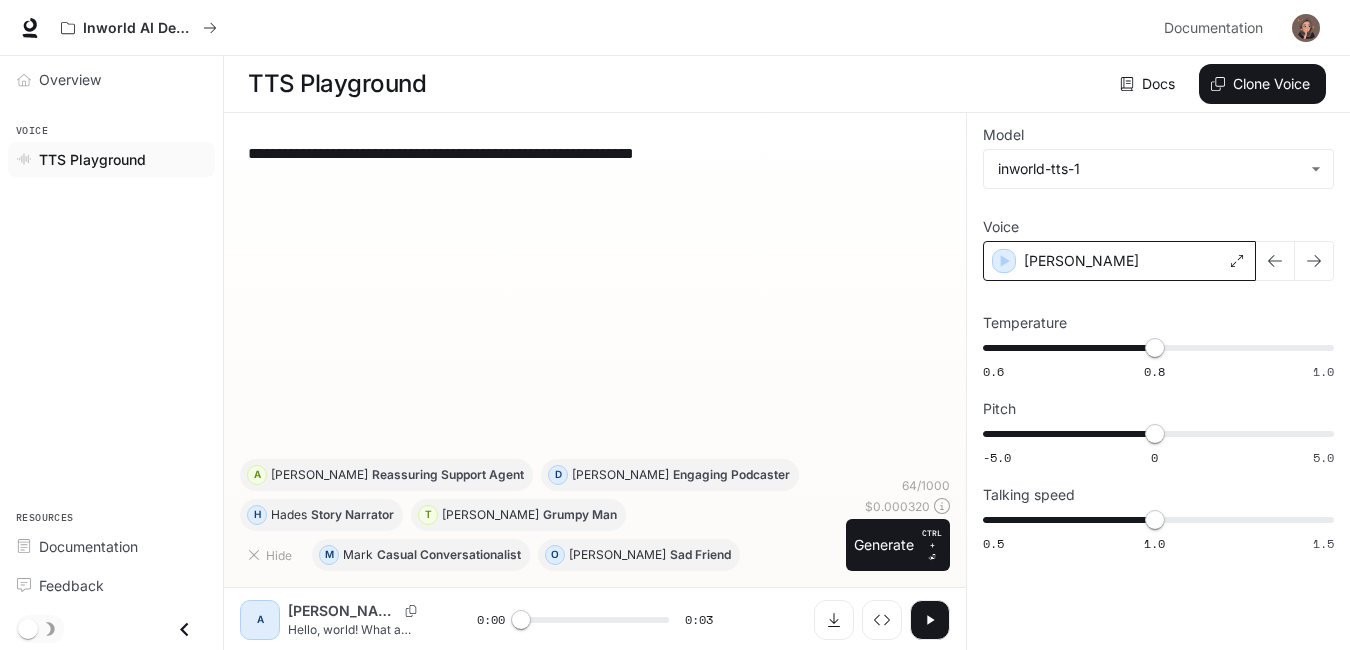 click on "Alex" at bounding box center [1119, 261] 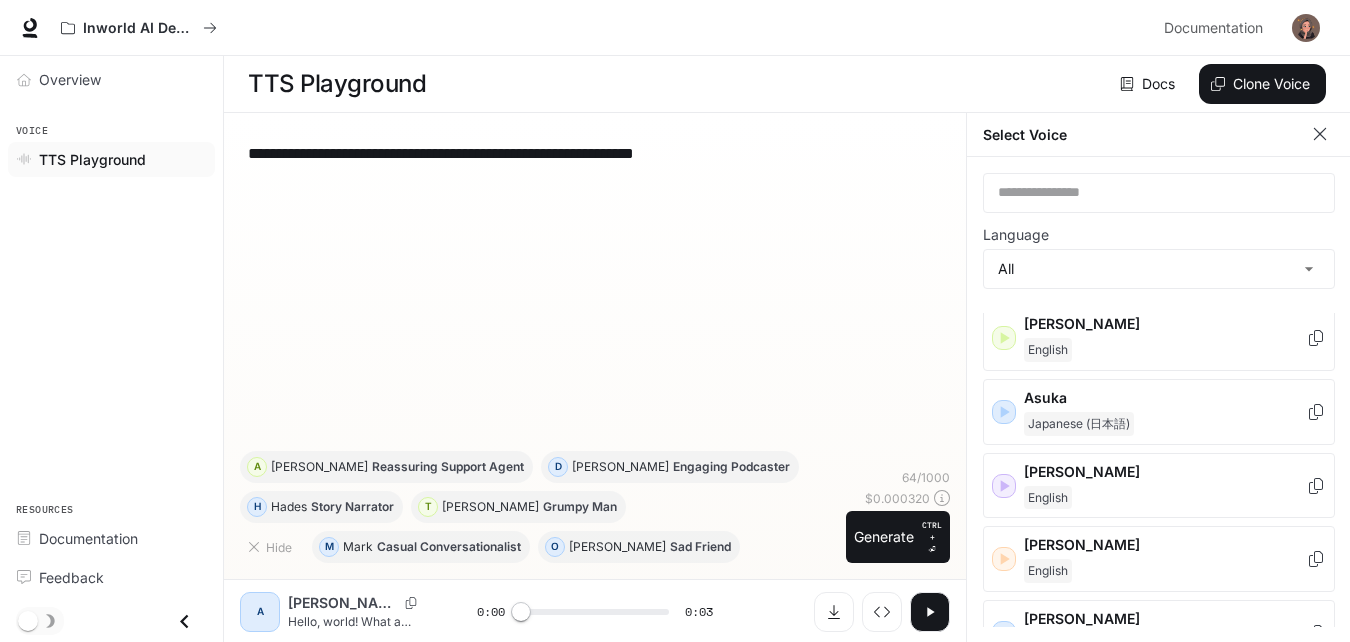 scroll, scrollTop: 203, scrollLeft: 0, axis: vertical 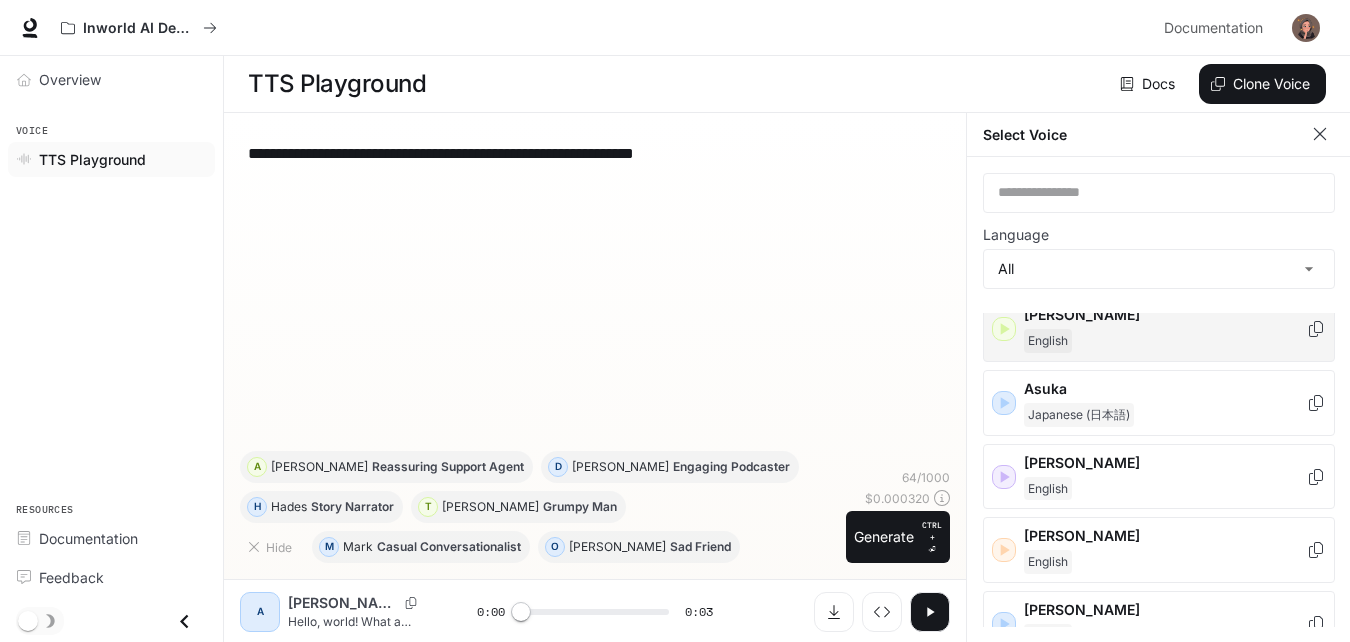 click on "English" at bounding box center (1165, 341) 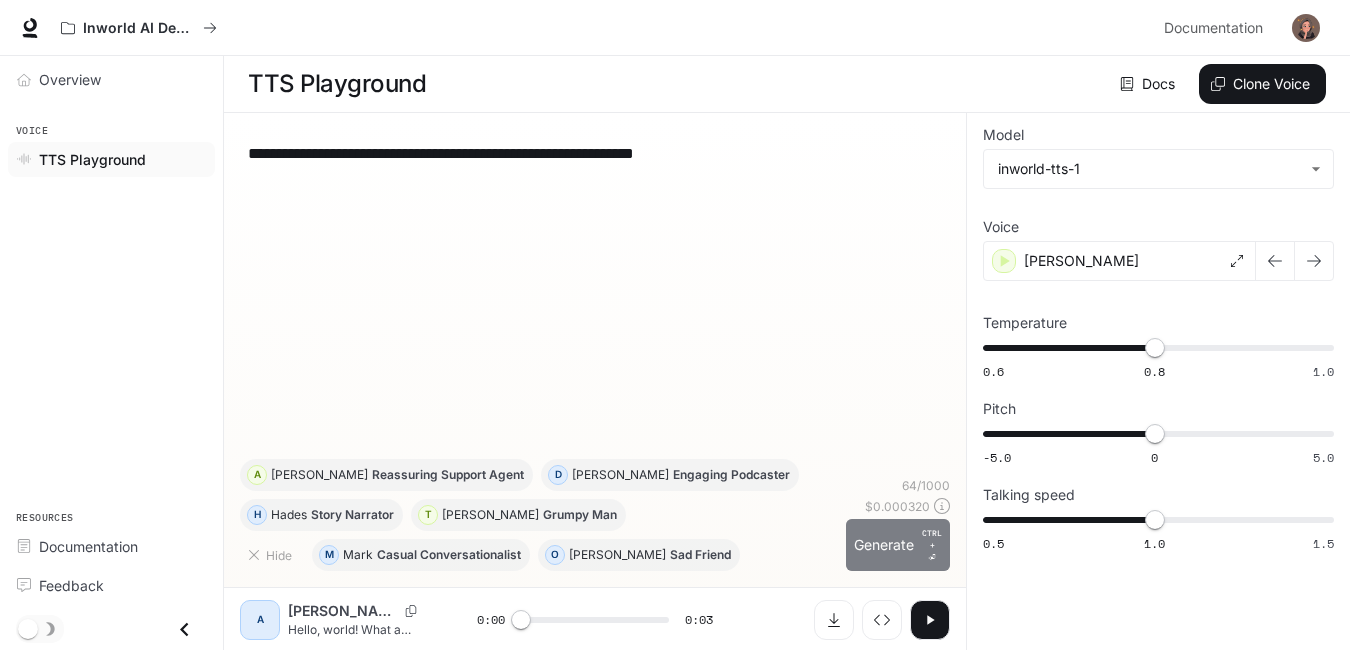 click on "Generate CTRL +  ⏎" at bounding box center [898, 545] 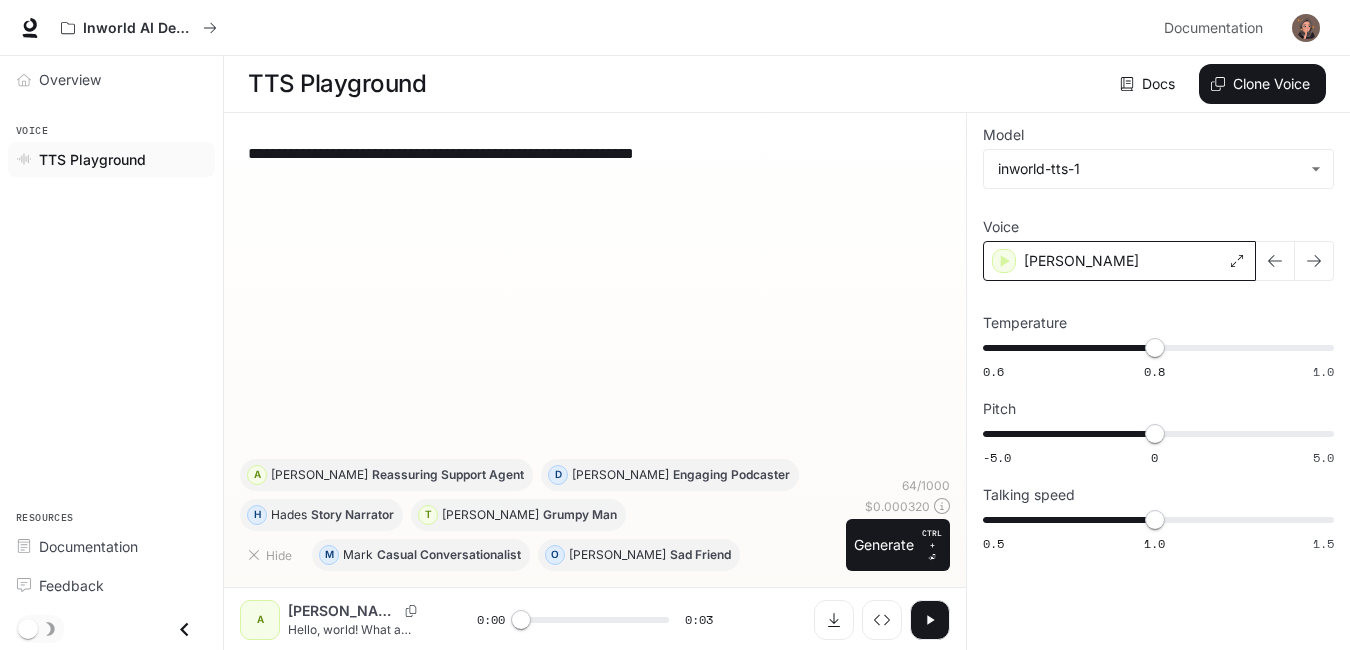 click on "Ashley" at bounding box center (1119, 261) 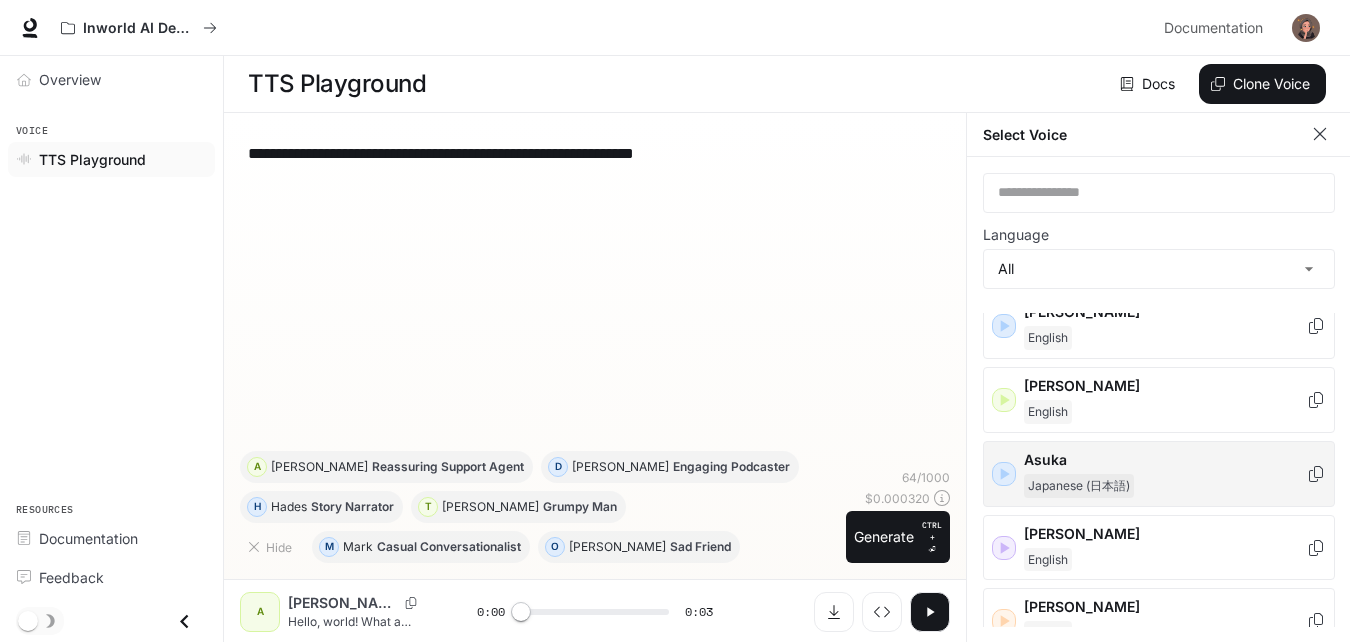 scroll, scrollTop: 133, scrollLeft: 0, axis: vertical 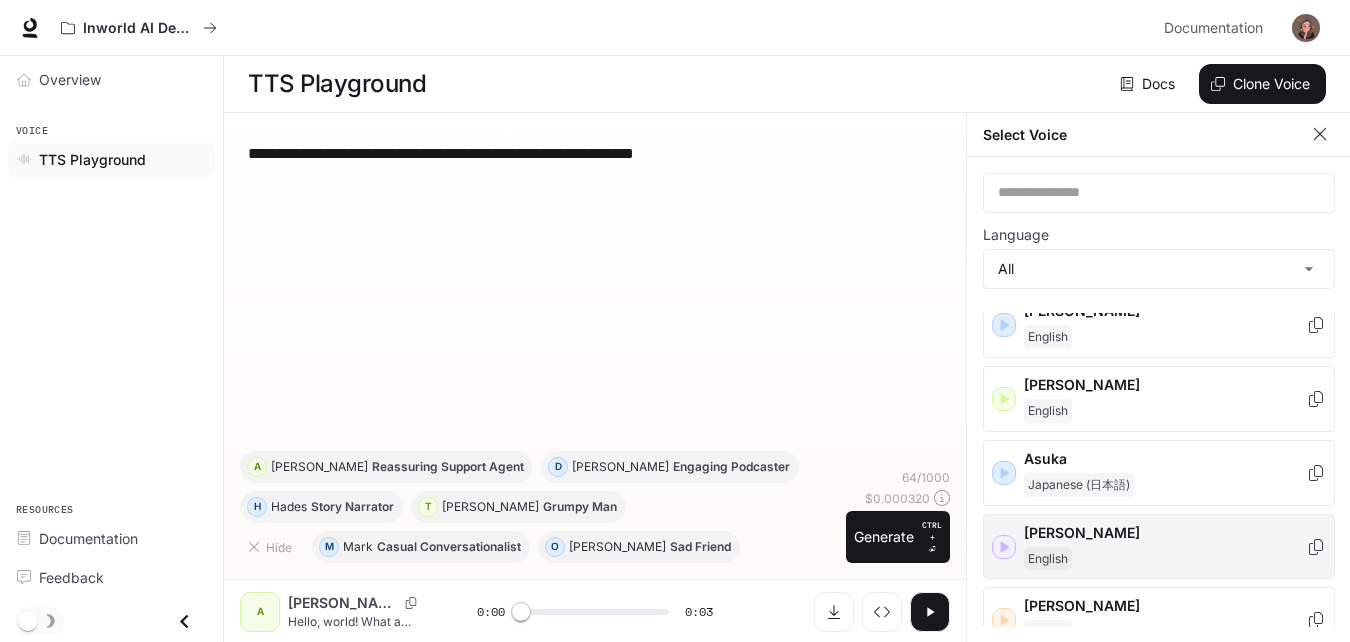 click on "Craig" at bounding box center [1165, 533] 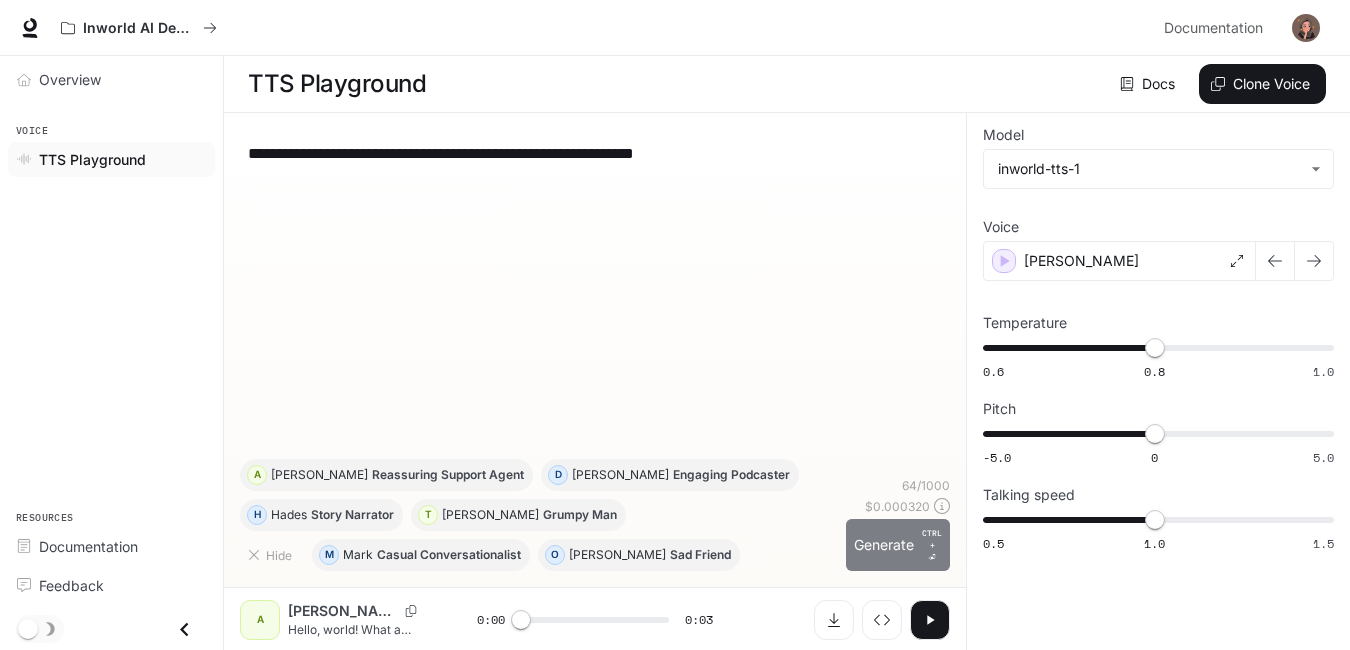 click on "Generate CTRL +  ⏎" at bounding box center (898, 545) 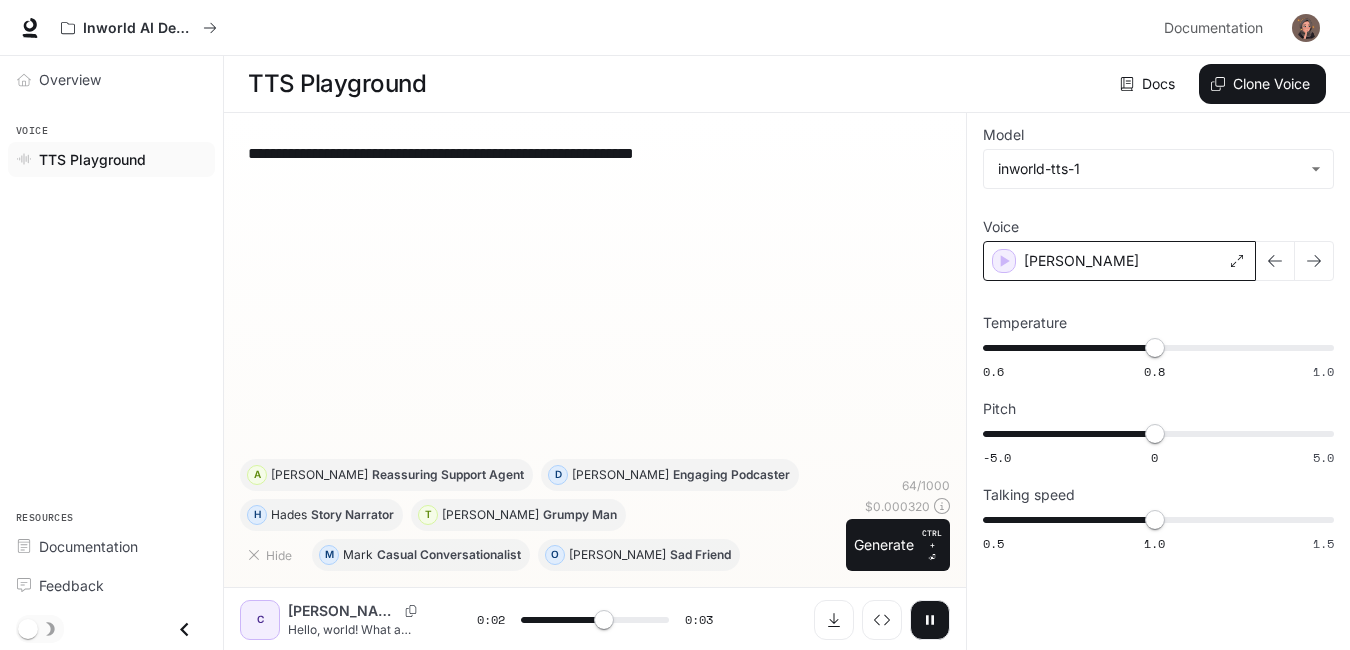 click on "Craig" at bounding box center [1119, 261] 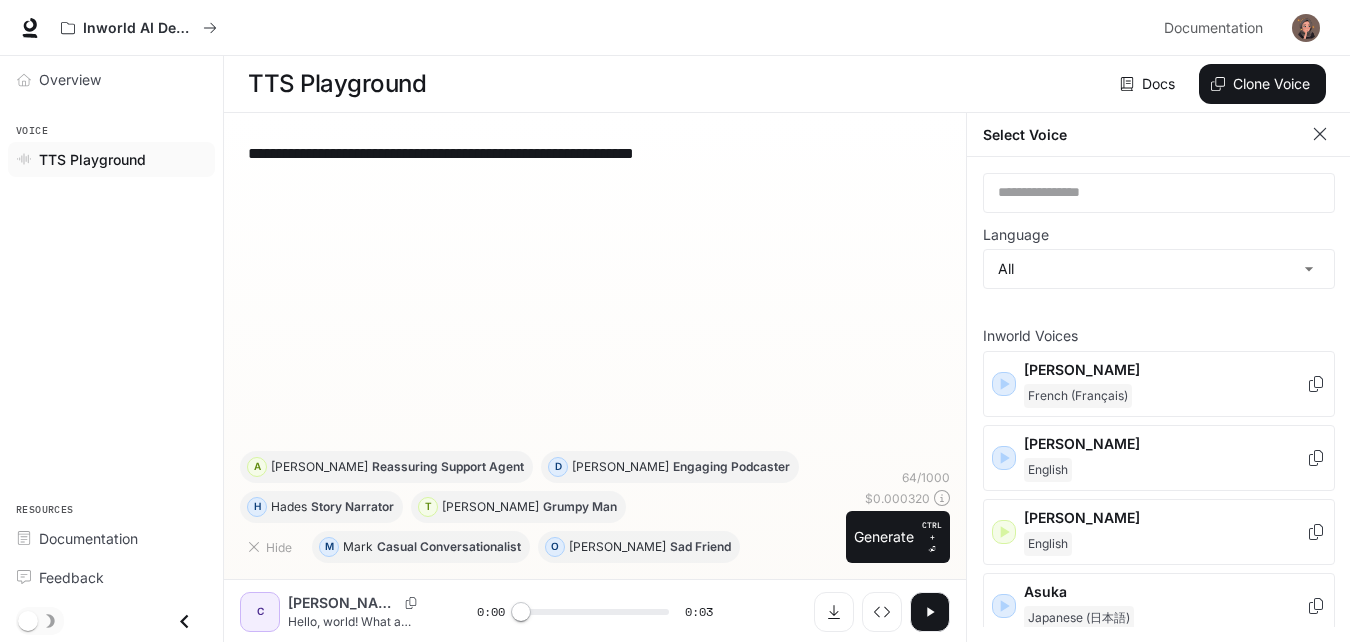 click on "**********" at bounding box center (1159, 400) 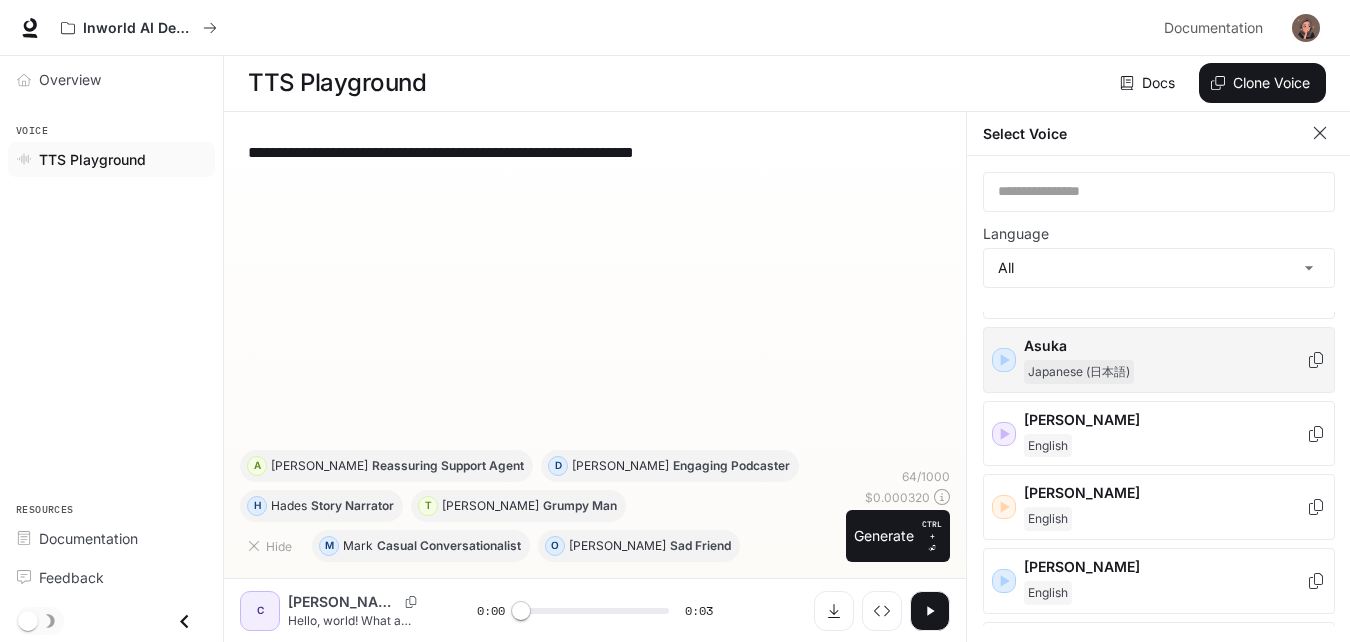 scroll, scrollTop: 238, scrollLeft: 0, axis: vertical 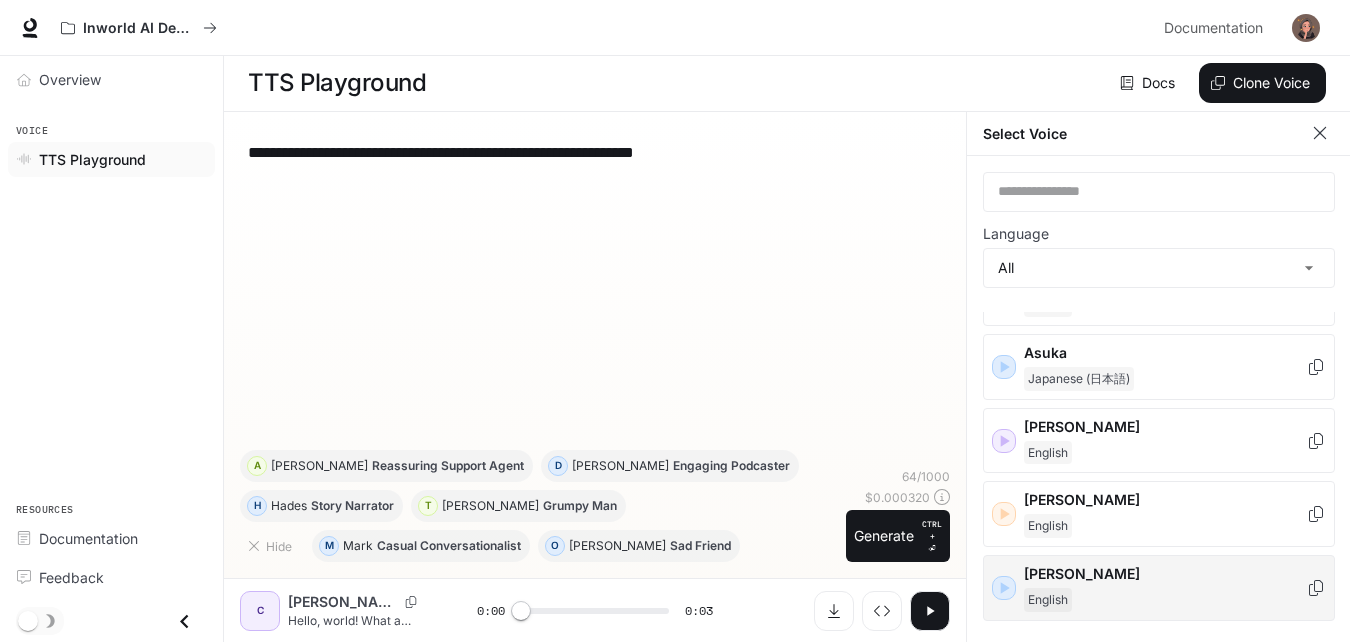 click on "Dennis" at bounding box center [1165, 574] 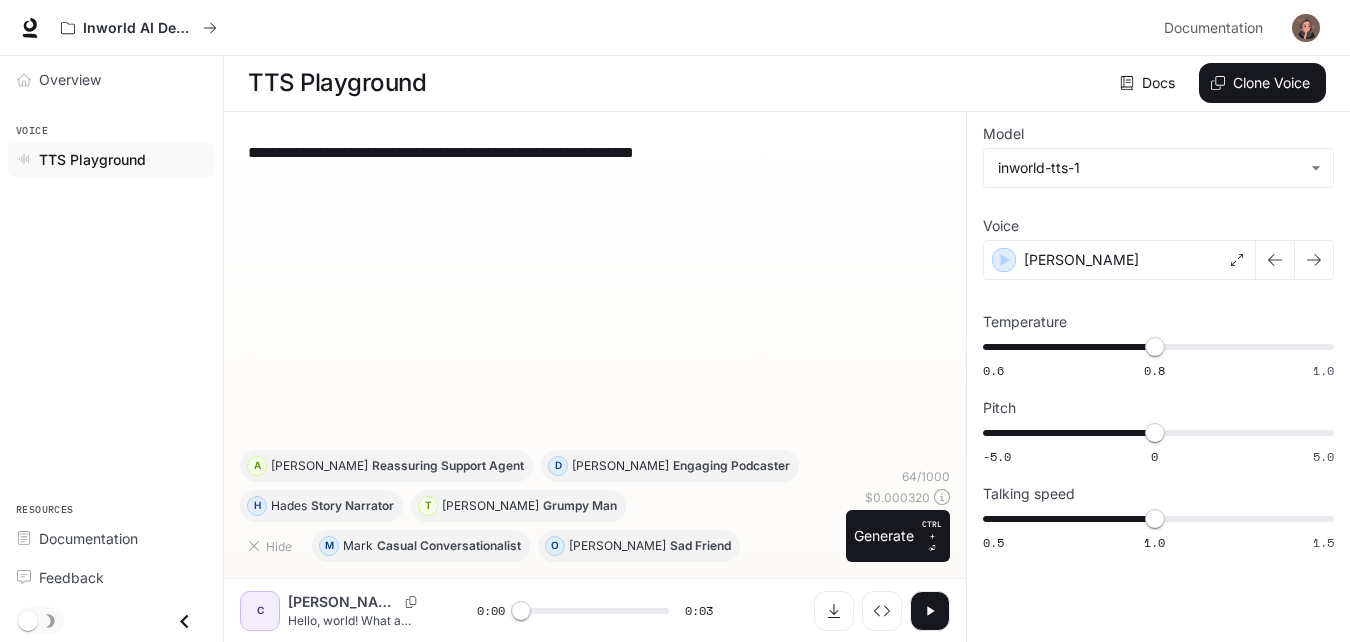 scroll, scrollTop: 1, scrollLeft: 0, axis: vertical 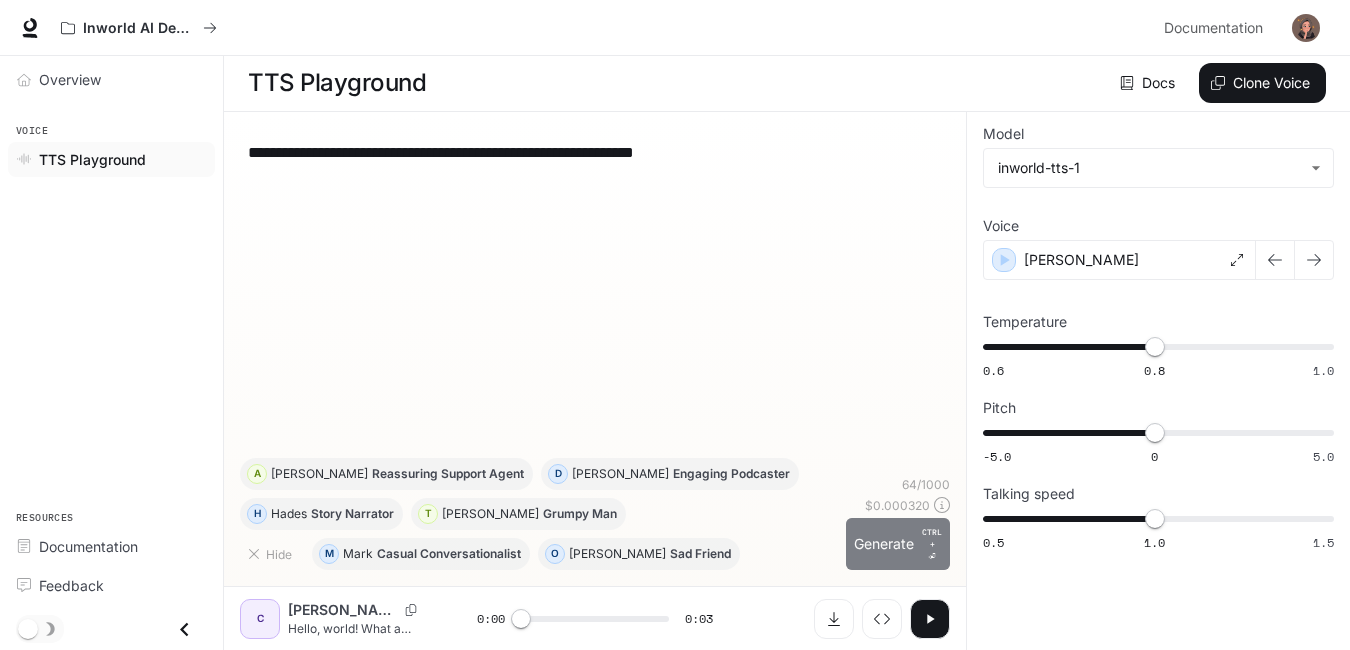 click on "Generate CTRL +  ⏎" at bounding box center (898, 544) 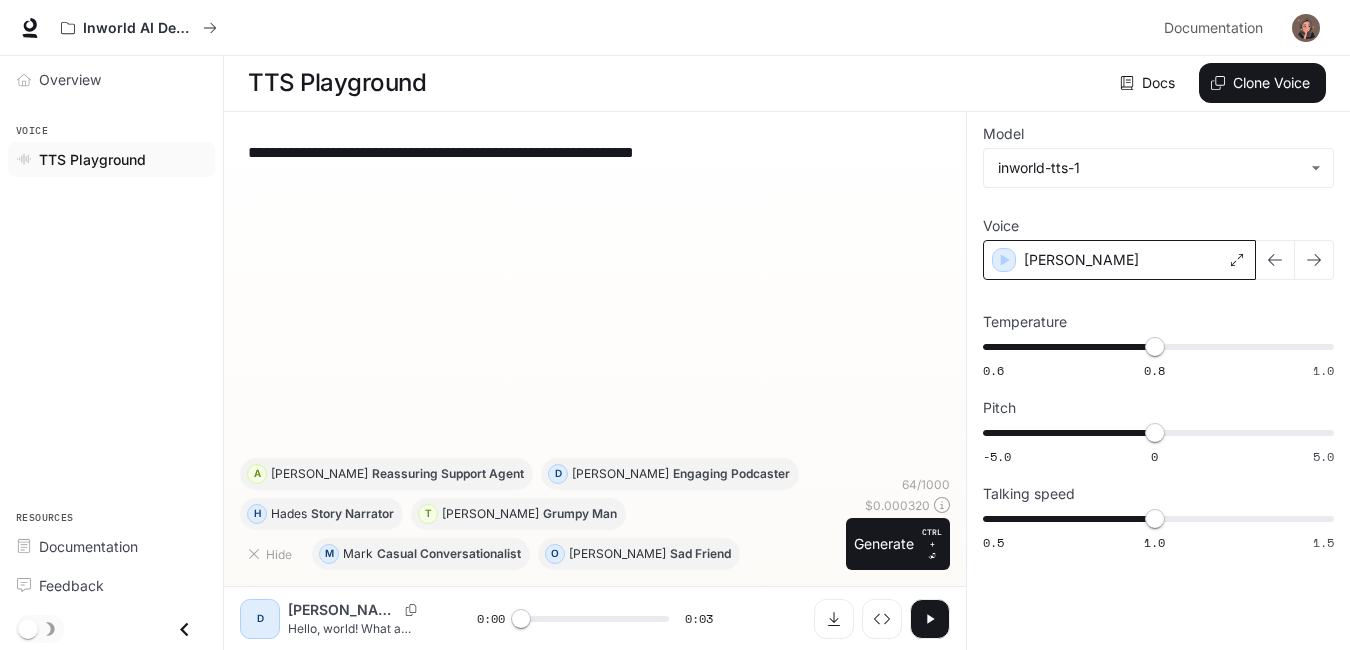 click on "Dennis" at bounding box center [1119, 260] 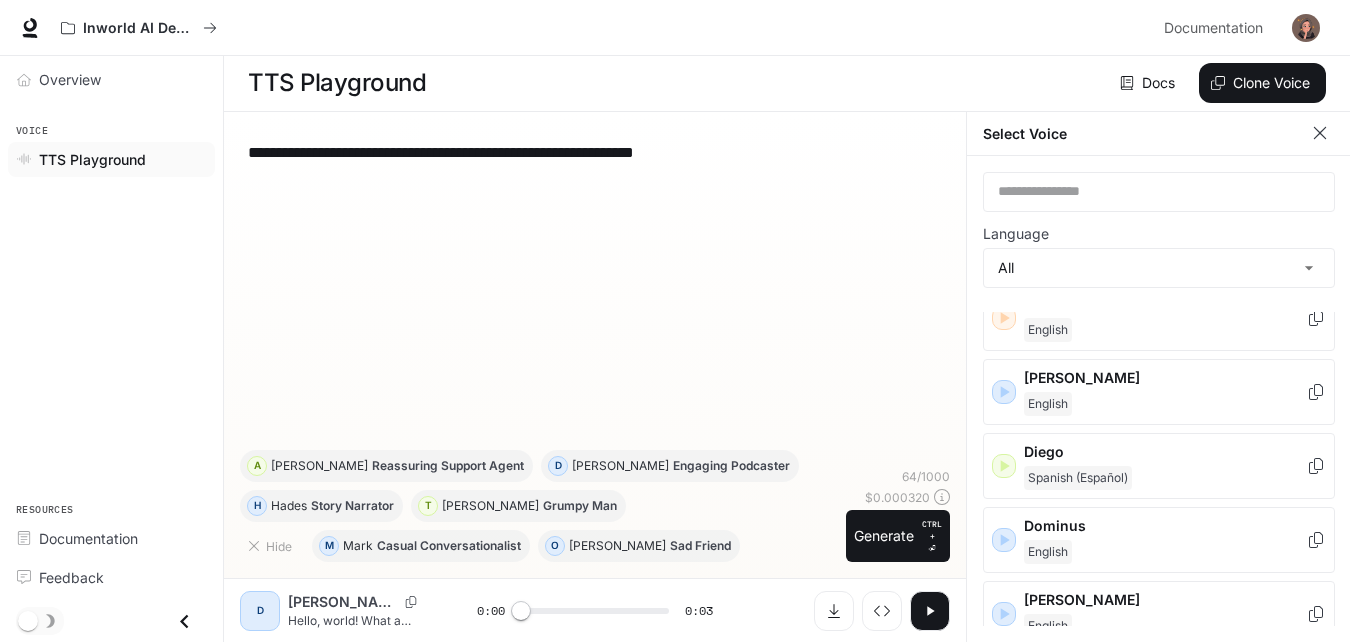 scroll, scrollTop: 433, scrollLeft: 0, axis: vertical 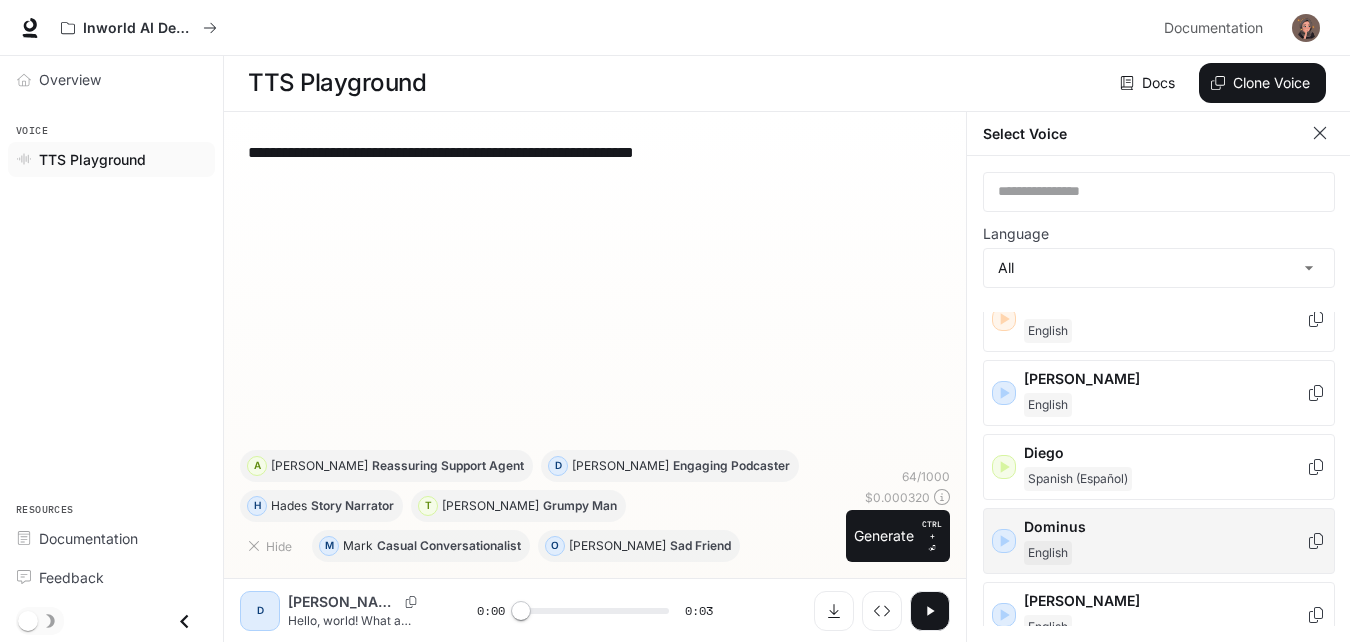 click on "Dominus" at bounding box center (1165, 527) 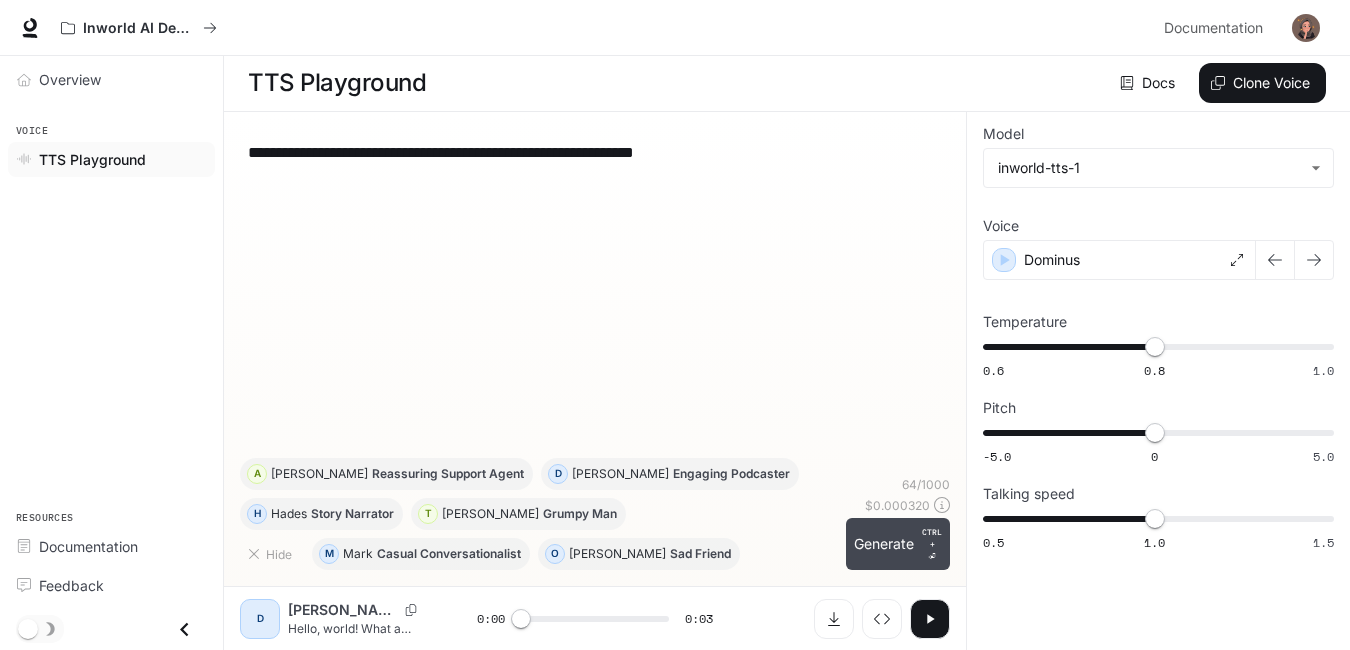 click on "CTRL +  ⏎" at bounding box center (932, 544) 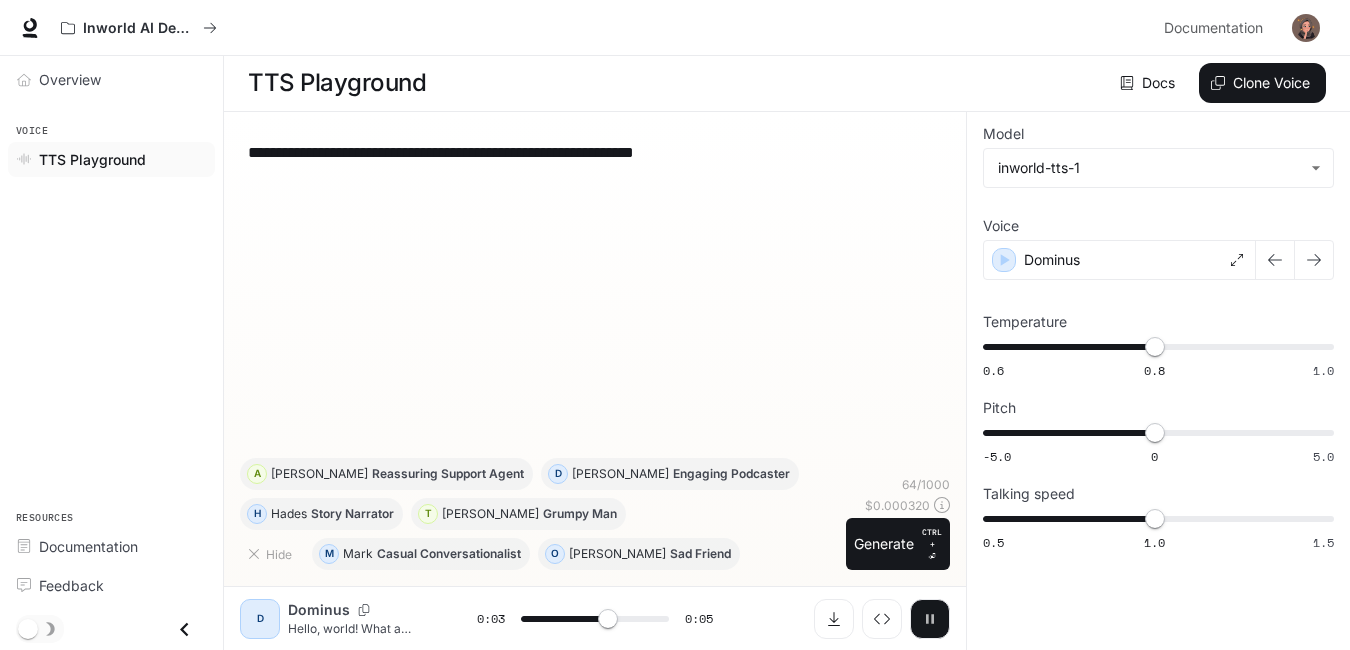 click 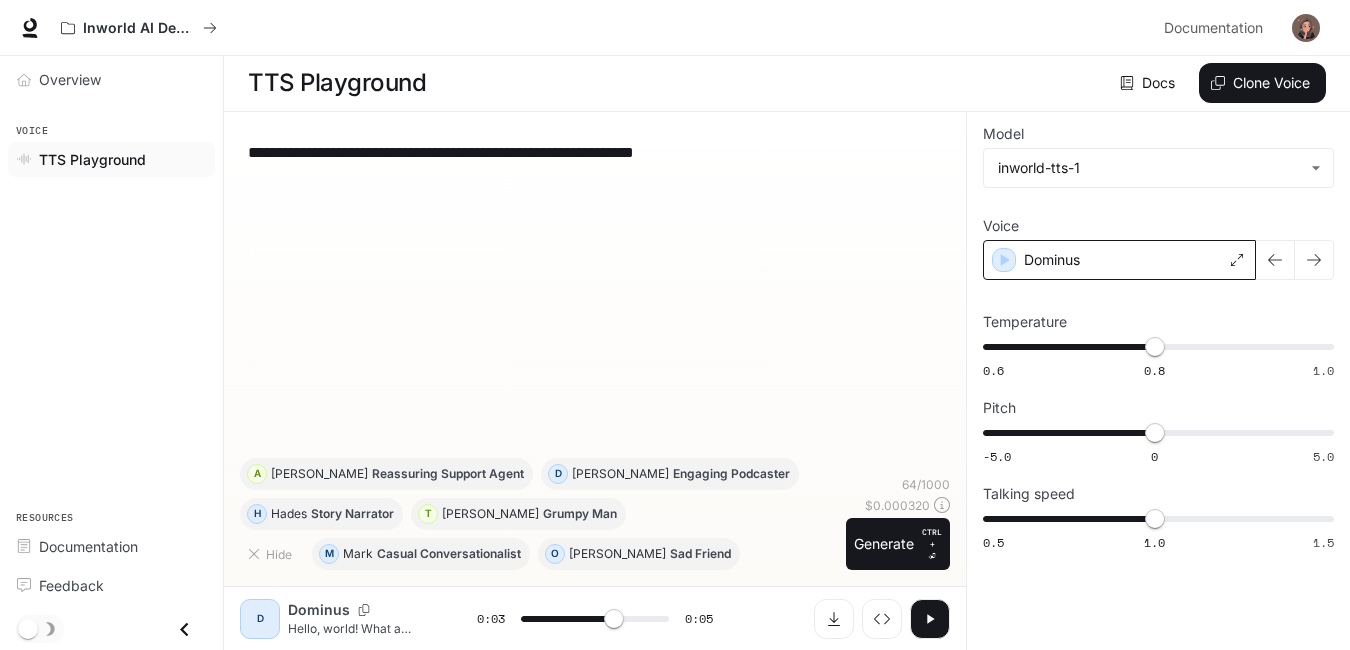 click on "Dominus" at bounding box center [1119, 260] 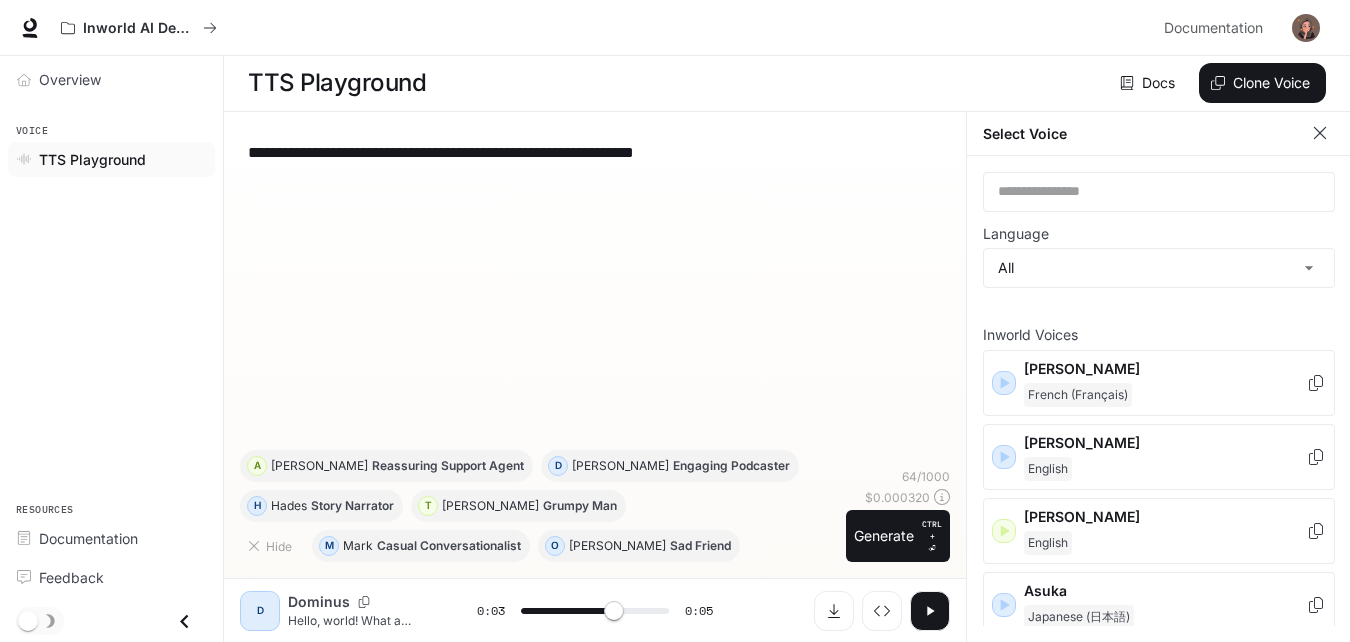 scroll, scrollTop: 9, scrollLeft: 0, axis: vertical 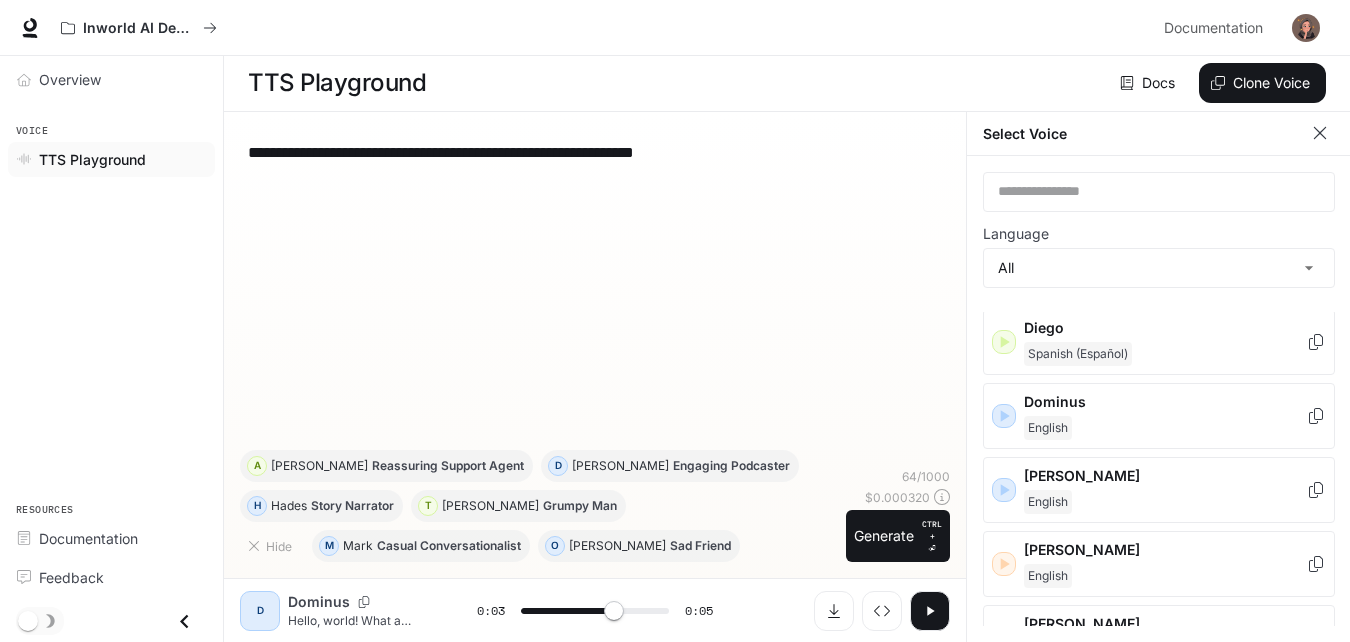 click on "Edward" at bounding box center [1165, 476] 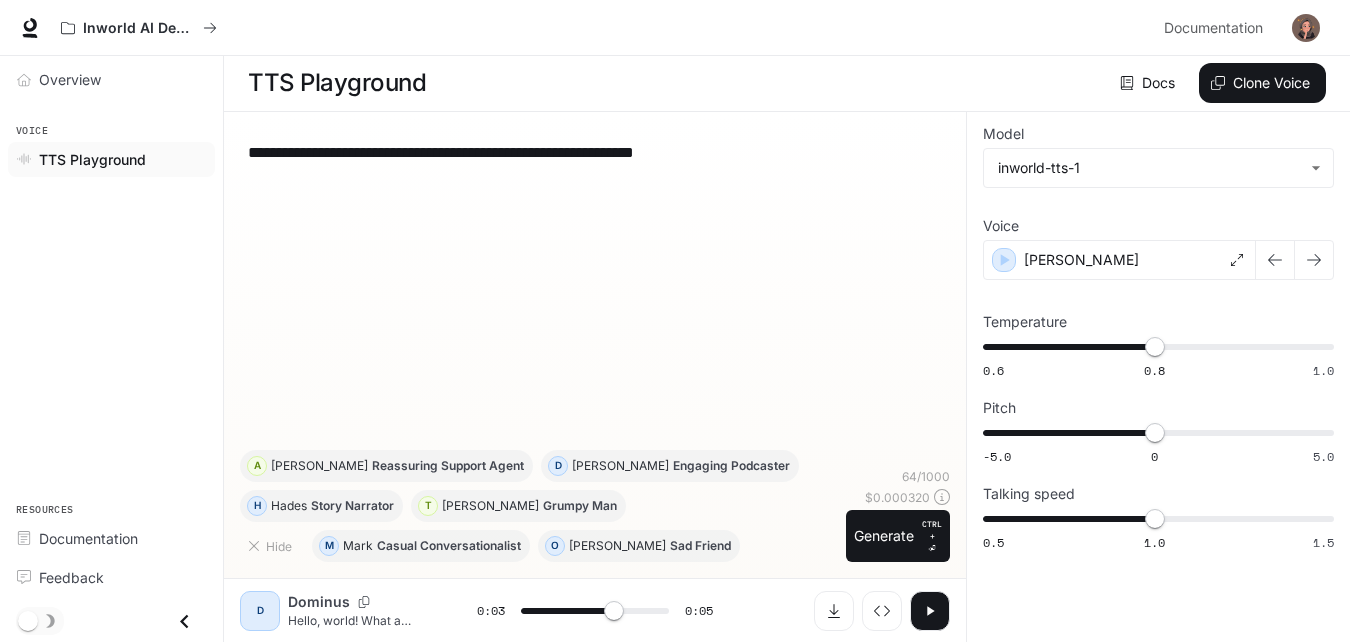 scroll, scrollTop: 1, scrollLeft: 0, axis: vertical 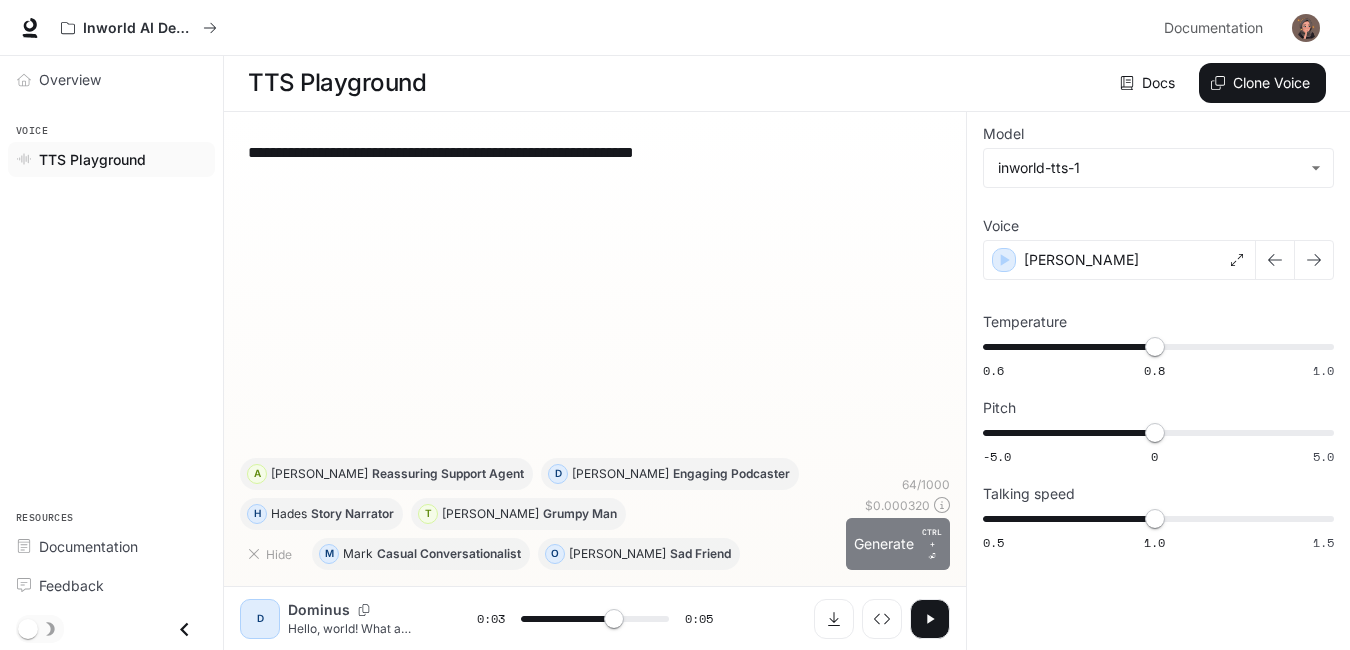 click on "Generate CTRL +  ⏎" at bounding box center (898, 544) 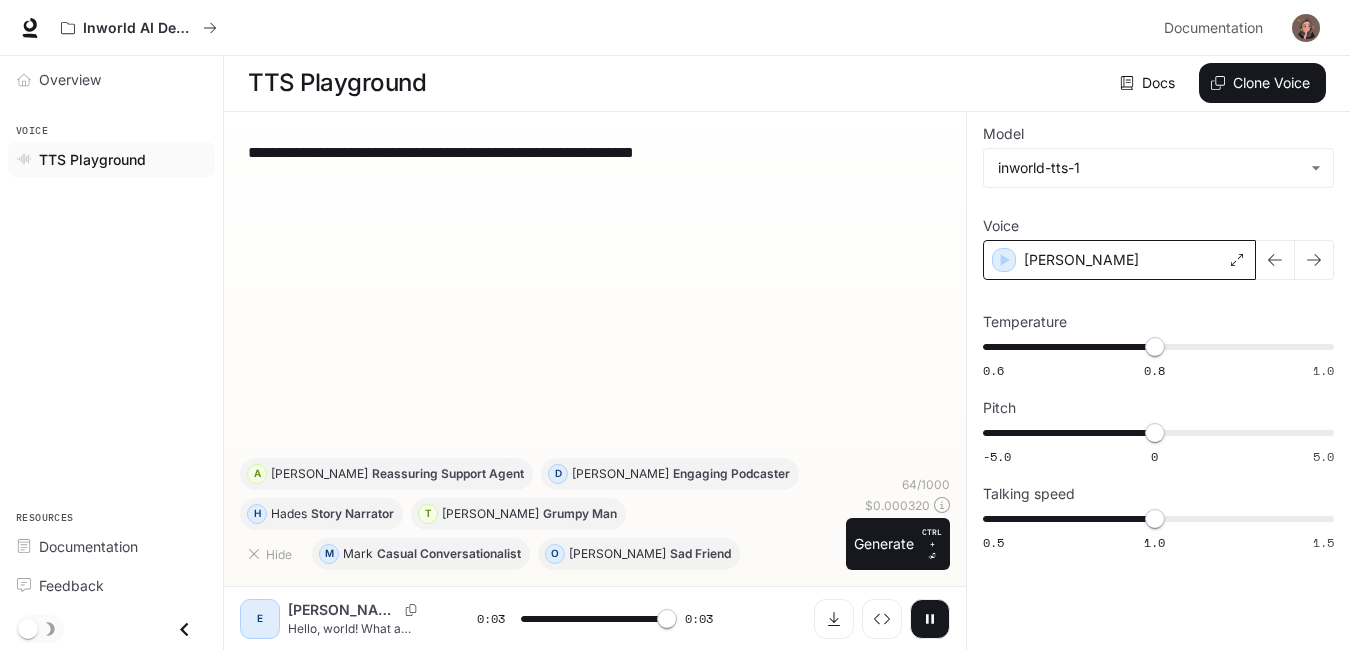 type on "*" 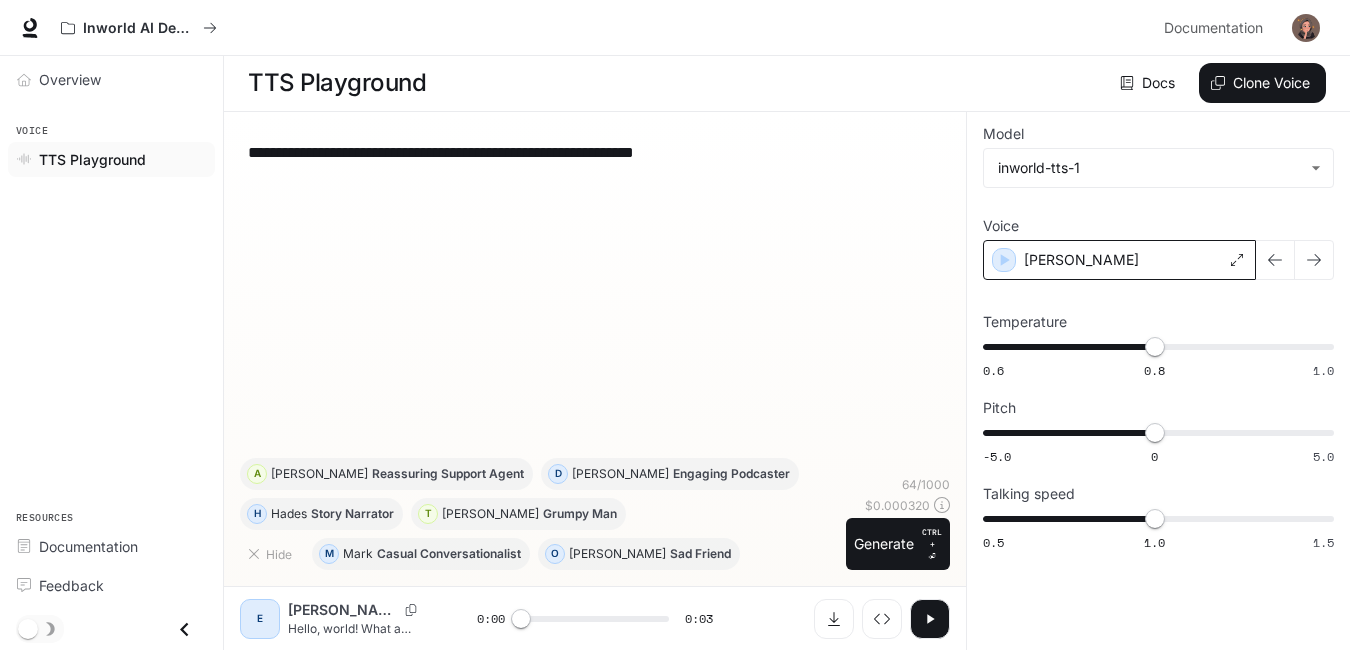 click on "Edward" at bounding box center [1119, 260] 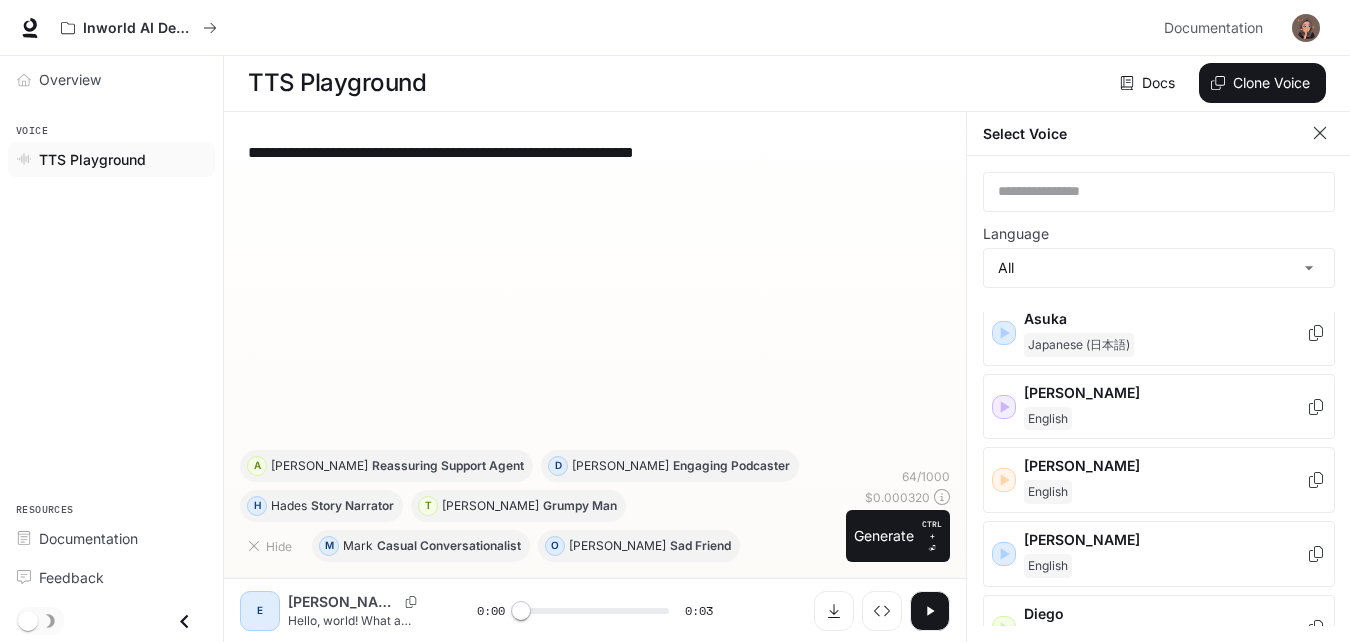 scroll, scrollTop: 273, scrollLeft: 0, axis: vertical 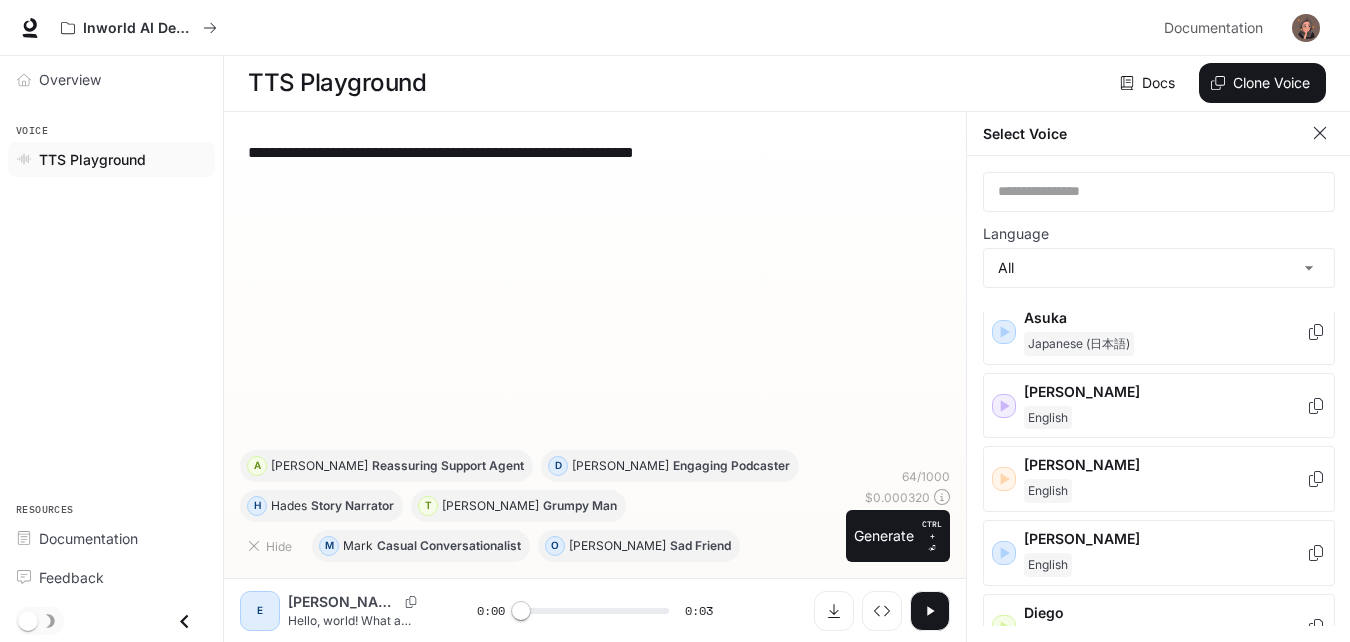 click on "**********" at bounding box center (595, 289) 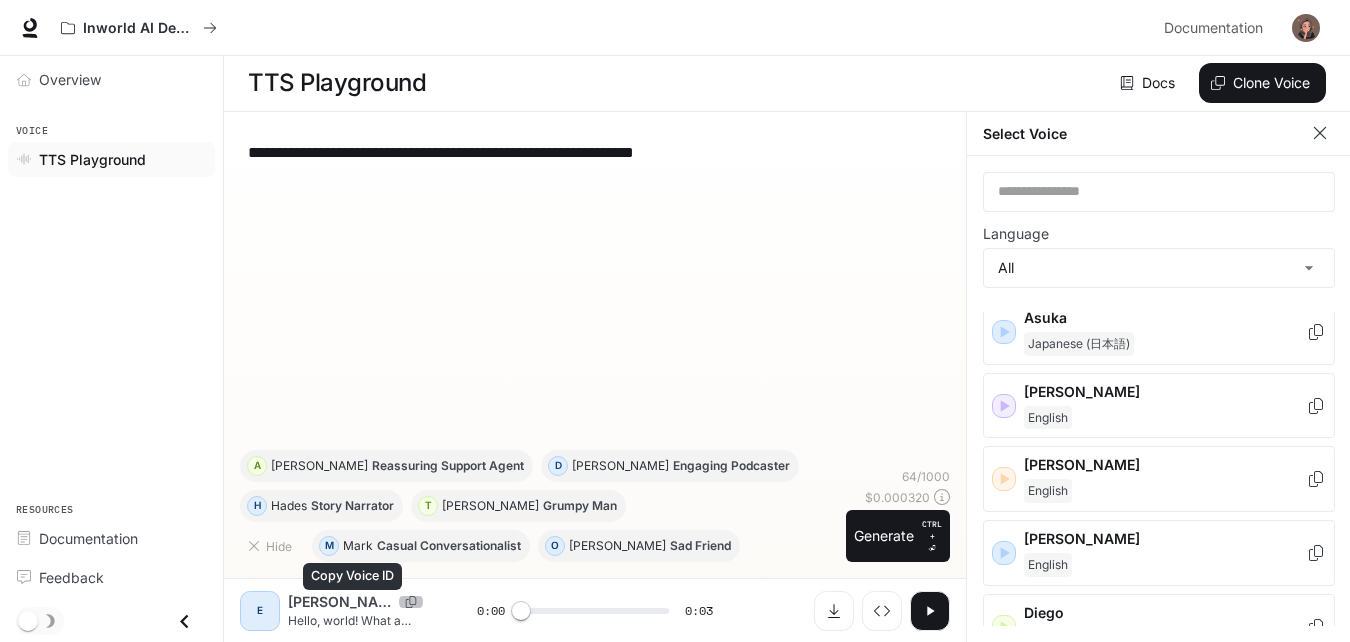 click 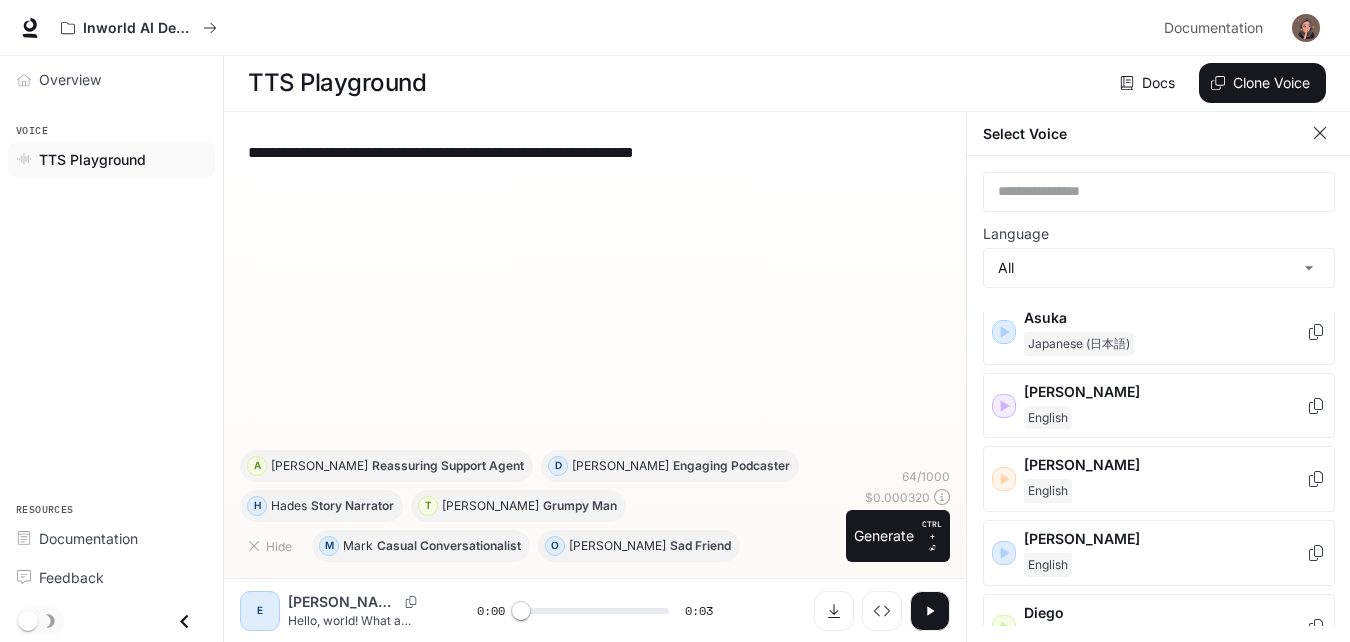 click on "**********" at bounding box center [595, 289] 